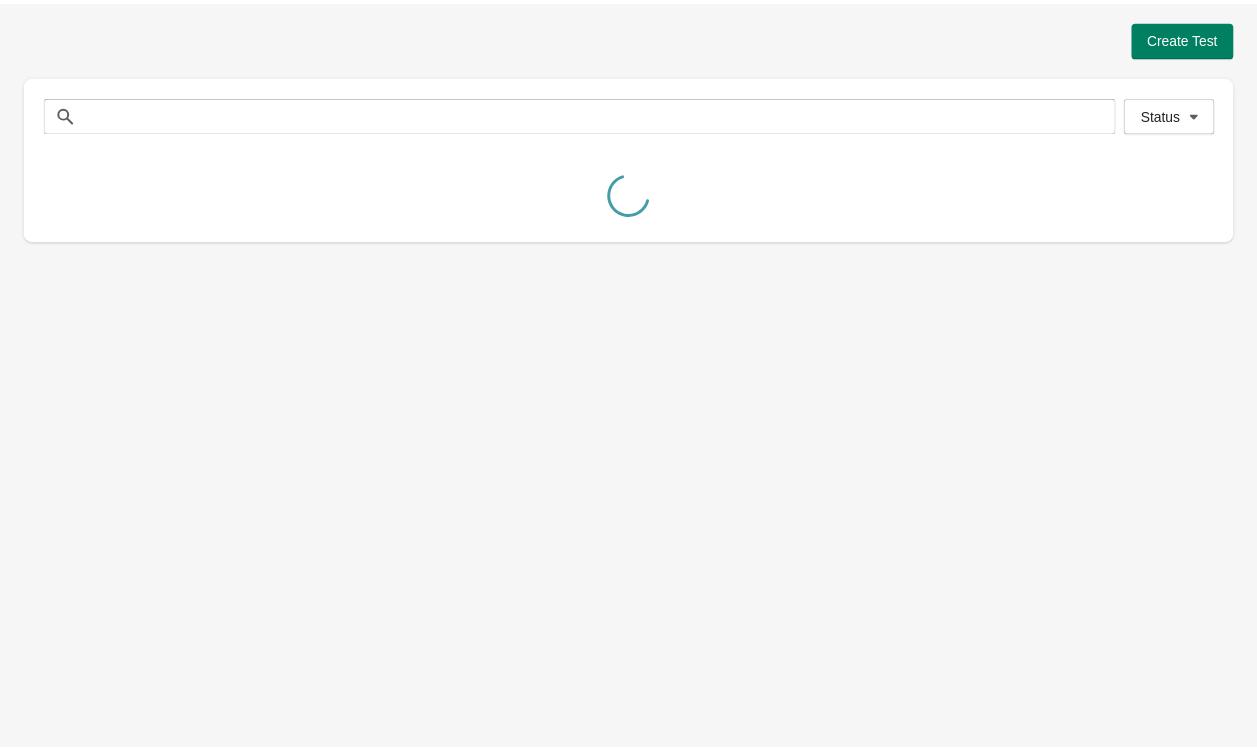 scroll, scrollTop: 0, scrollLeft: 0, axis: both 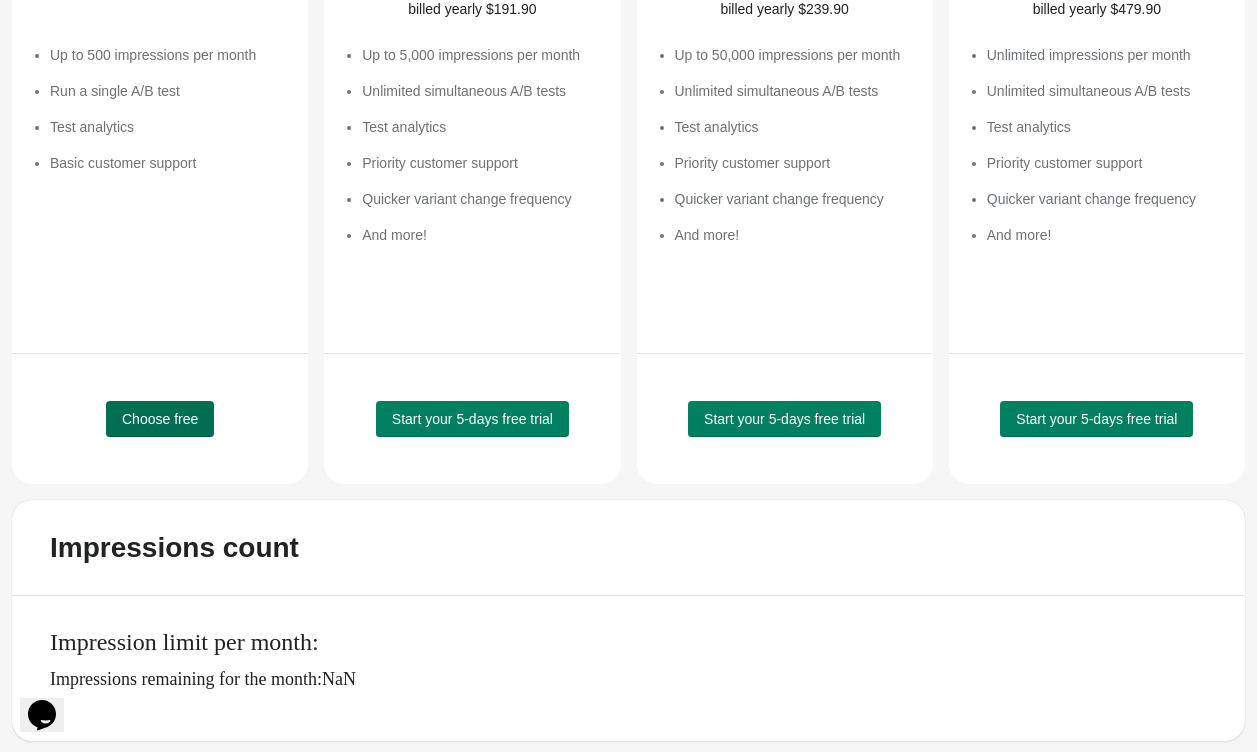 click on "Choose free" at bounding box center (160, 419) 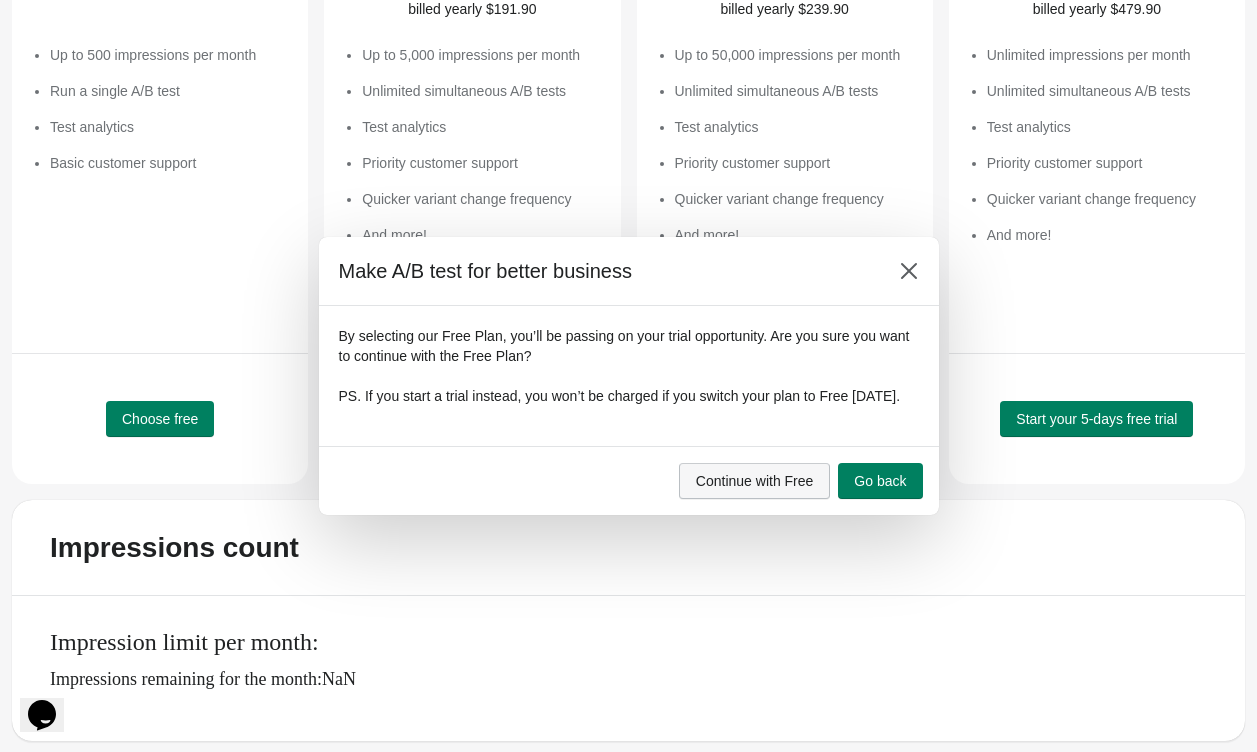 click on "Continue with Free" at bounding box center [755, 481] 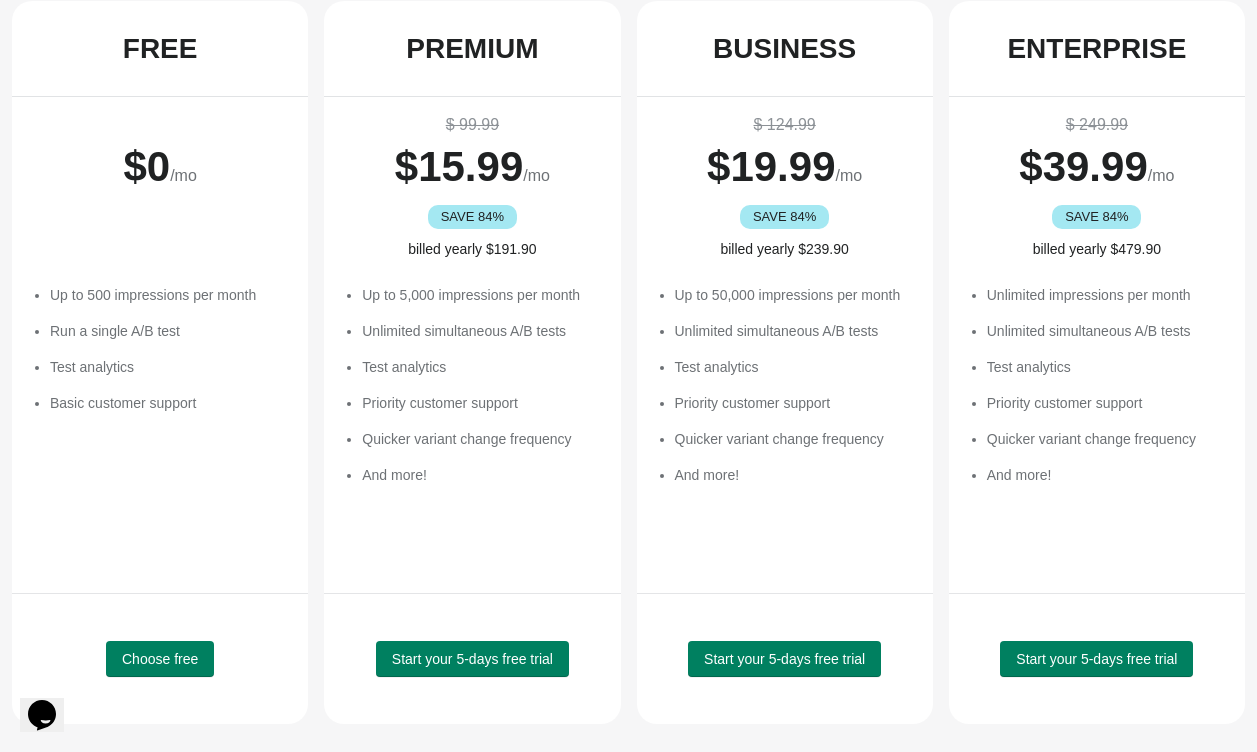 scroll, scrollTop: 0, scrollLeft: 0, axis: both 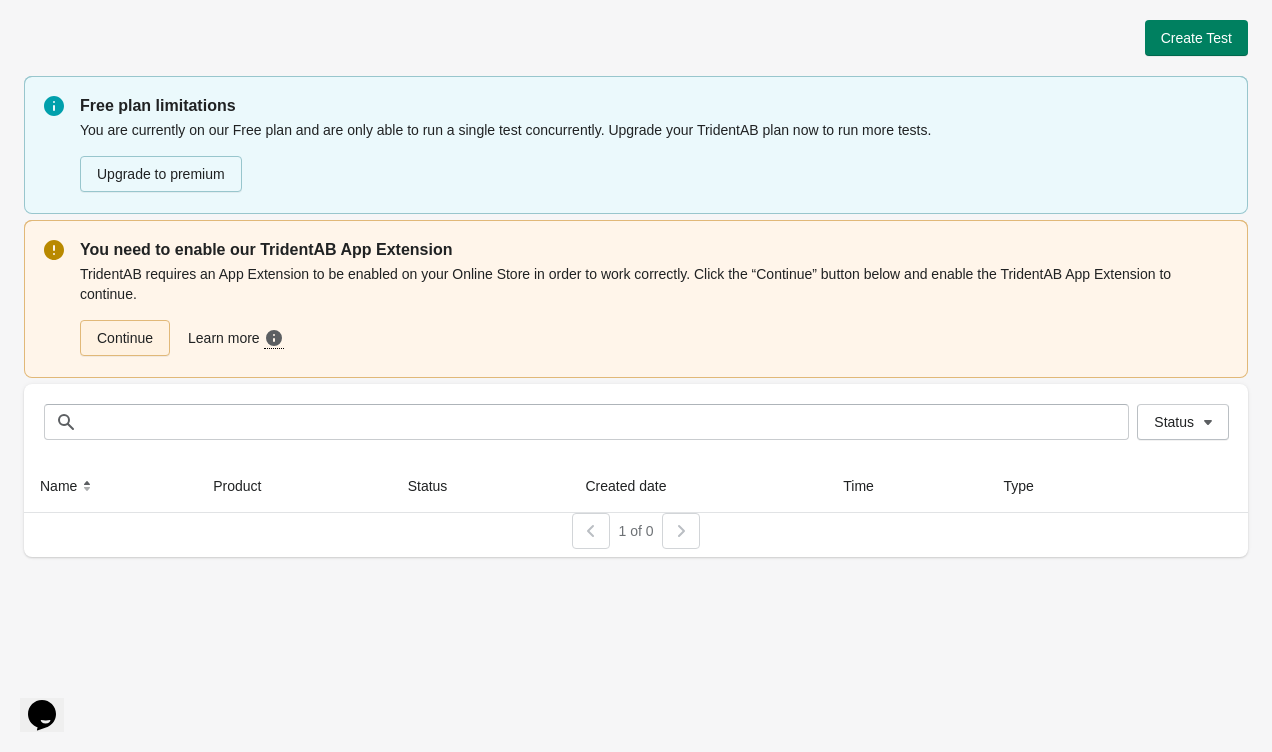 click on "Continue" at bounding box center [125, 338] 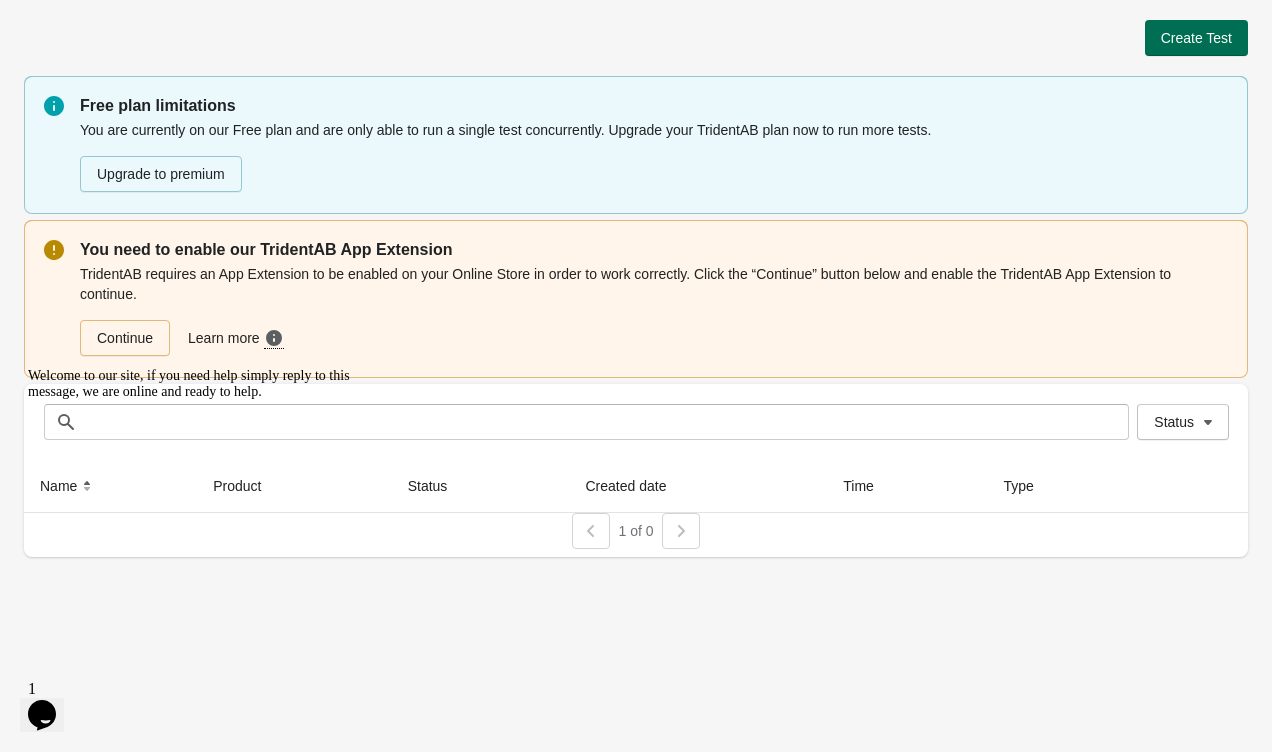 click on "Create Test" at bounding box center [1196, 38] 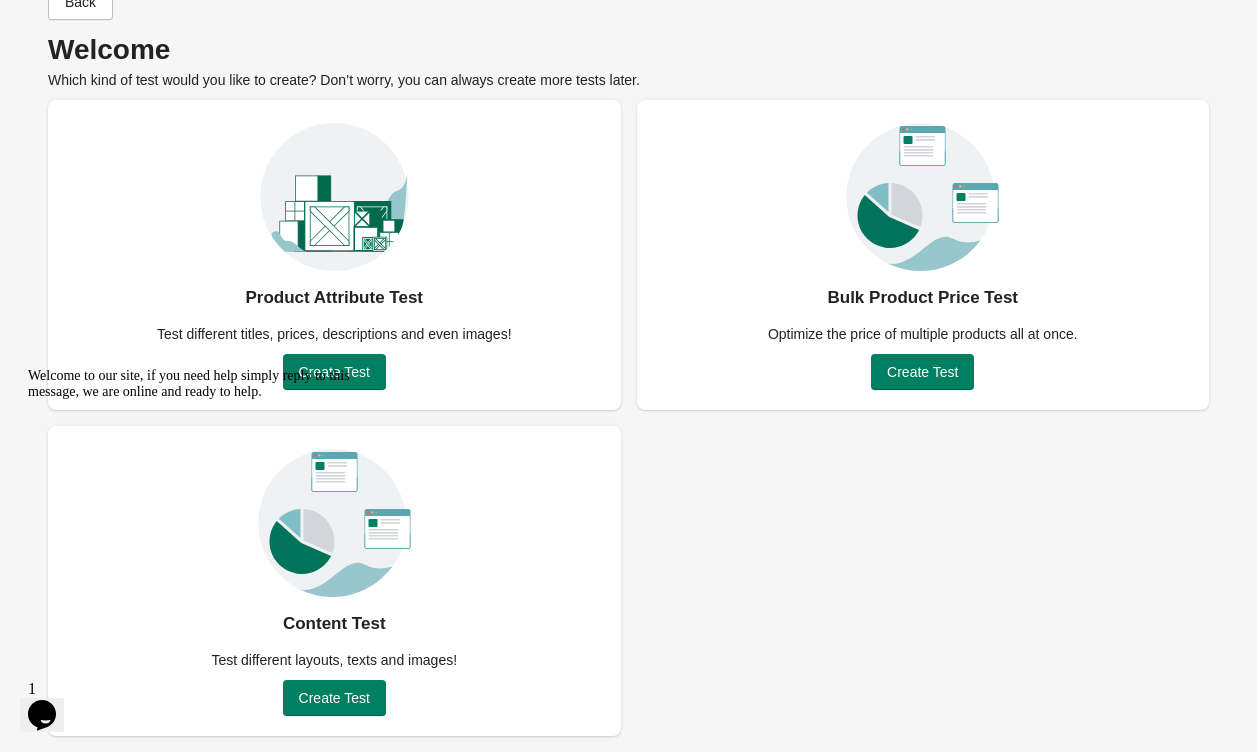 scroll, scrollTop: 56, scrollLeft: 0, axis: vertical 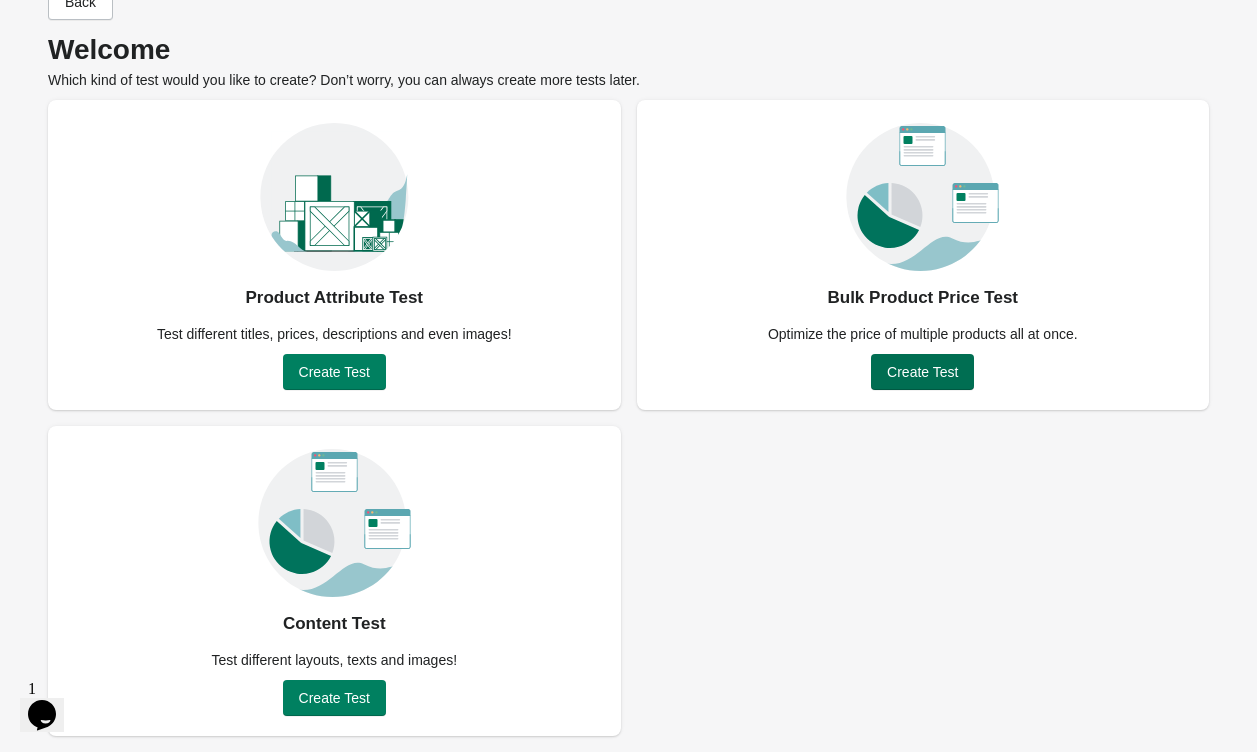 click on "Create Test" at bounding box center (922, 372) 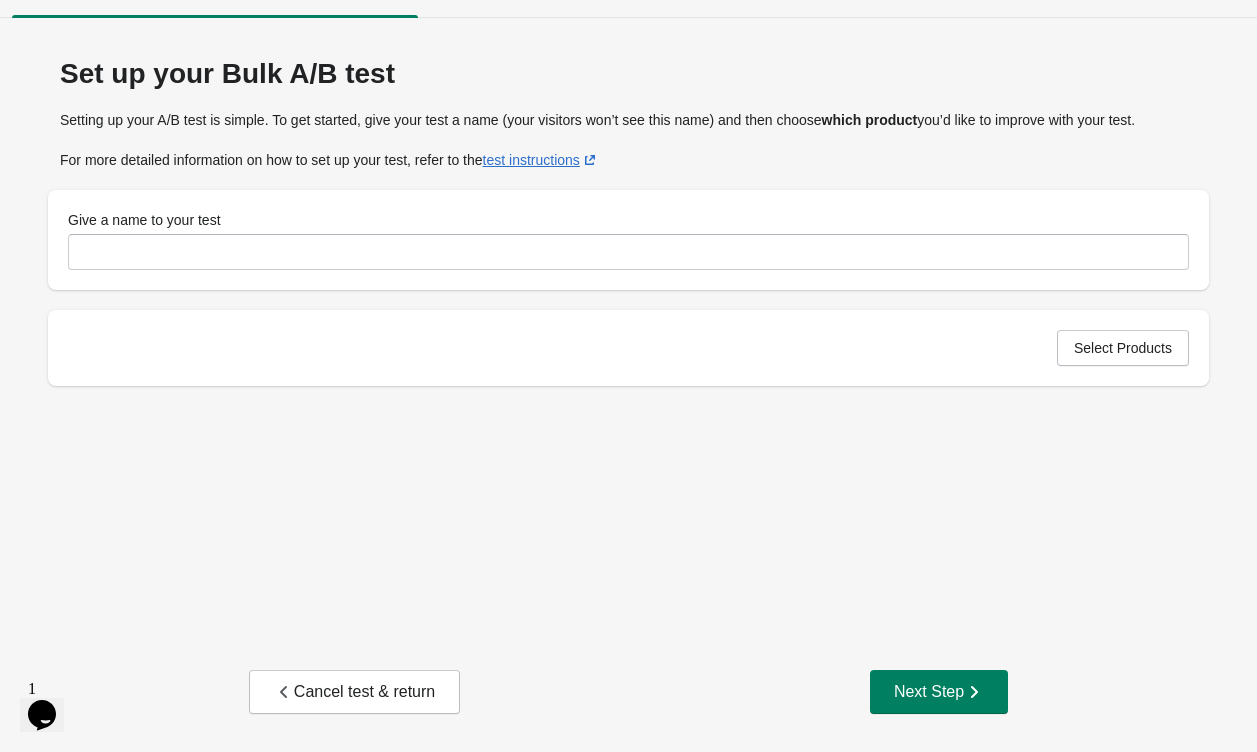 scroll, scrollTop: 35, scrollLeft: 0, axis: vertical 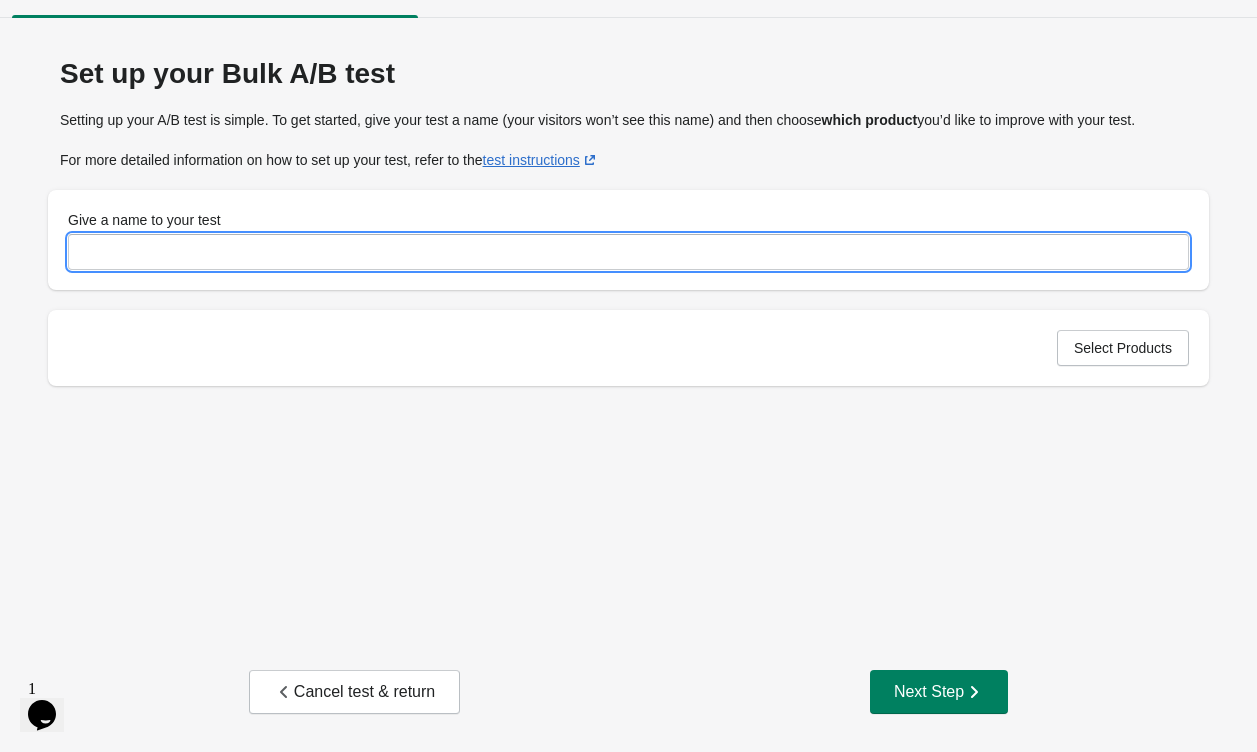 click on "Give a name to your test" at bounding box center [628, 252] 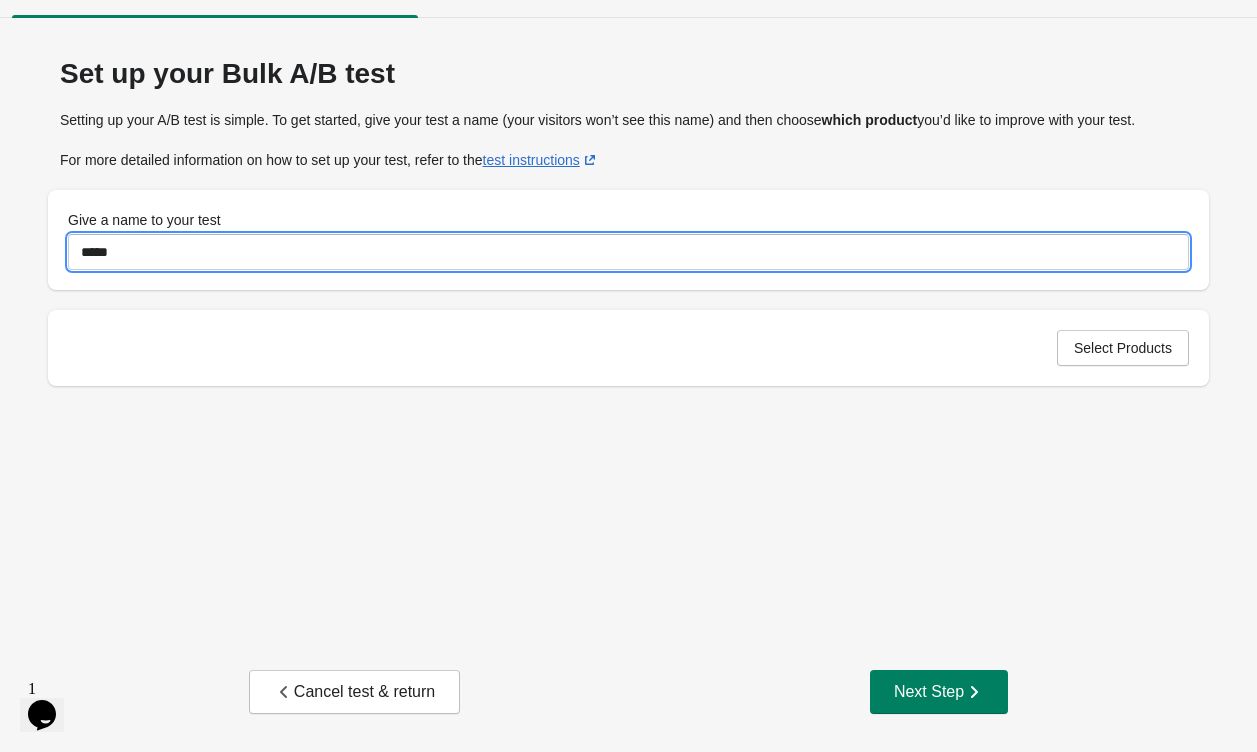 type on "*****" 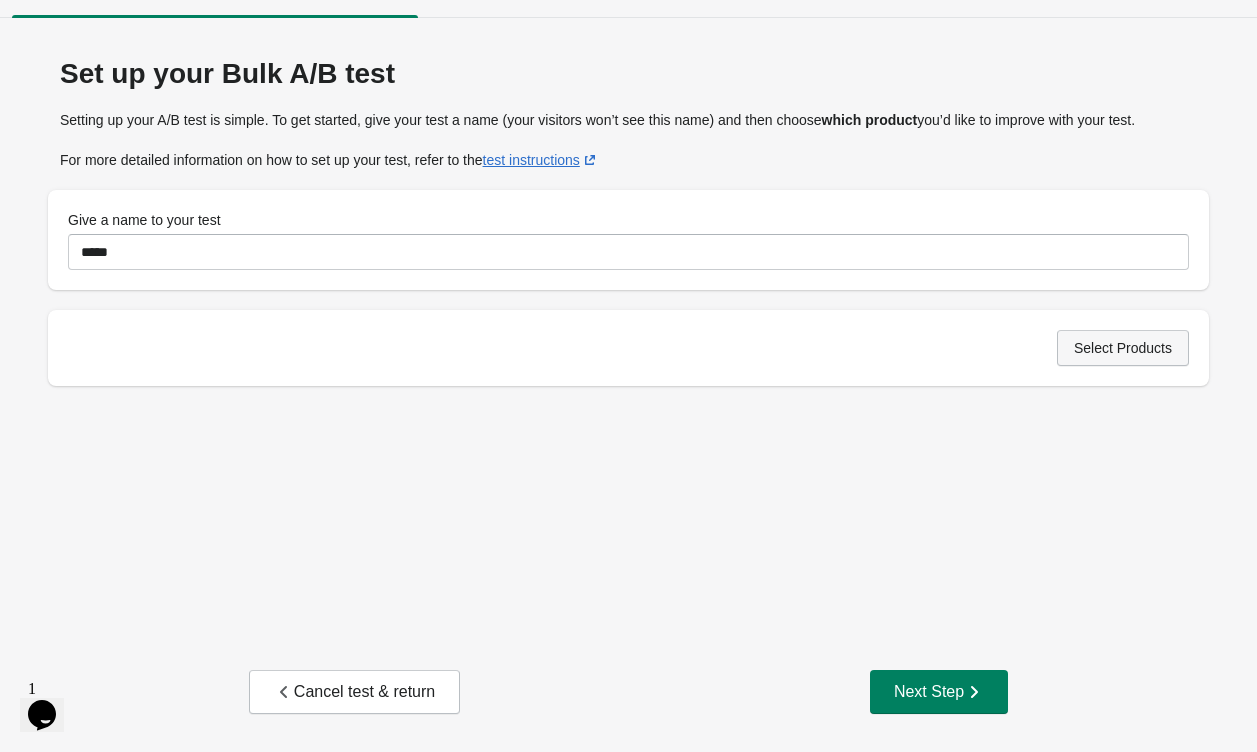 click on "Select Products" at bounding box center [1123, 348] 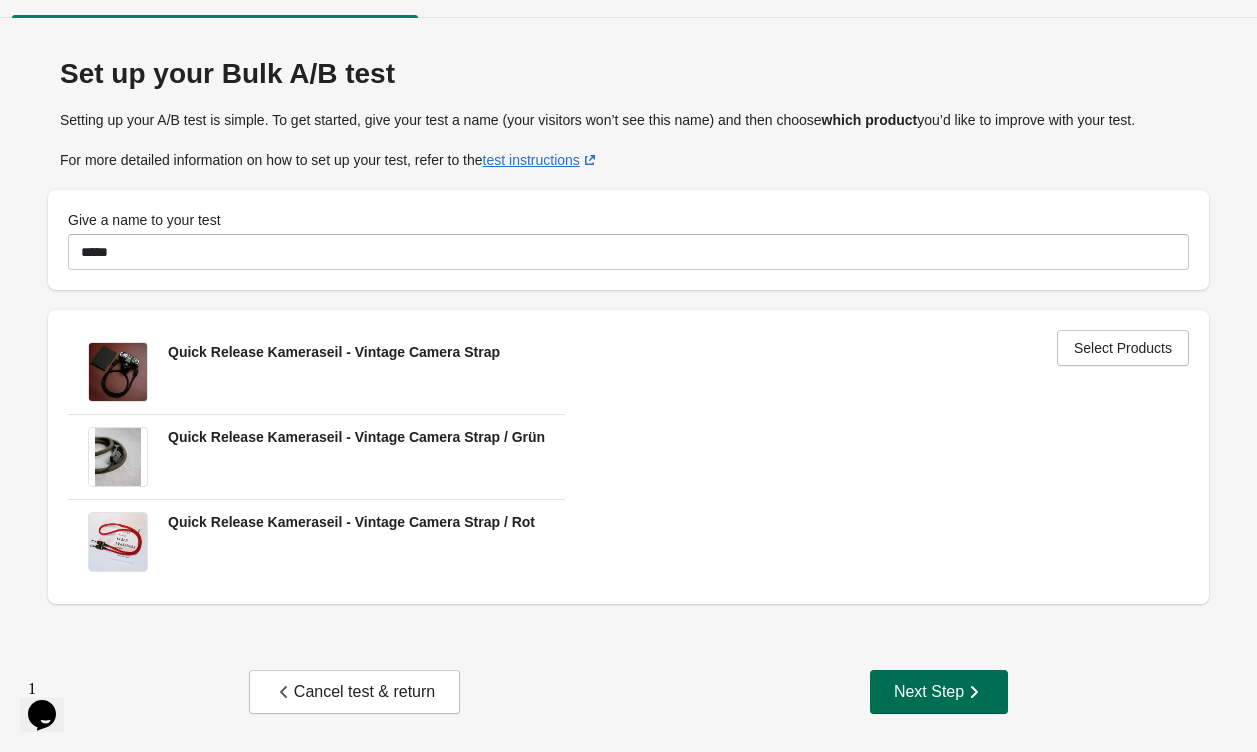click on "Next Step" at bounding box center (939, 692) 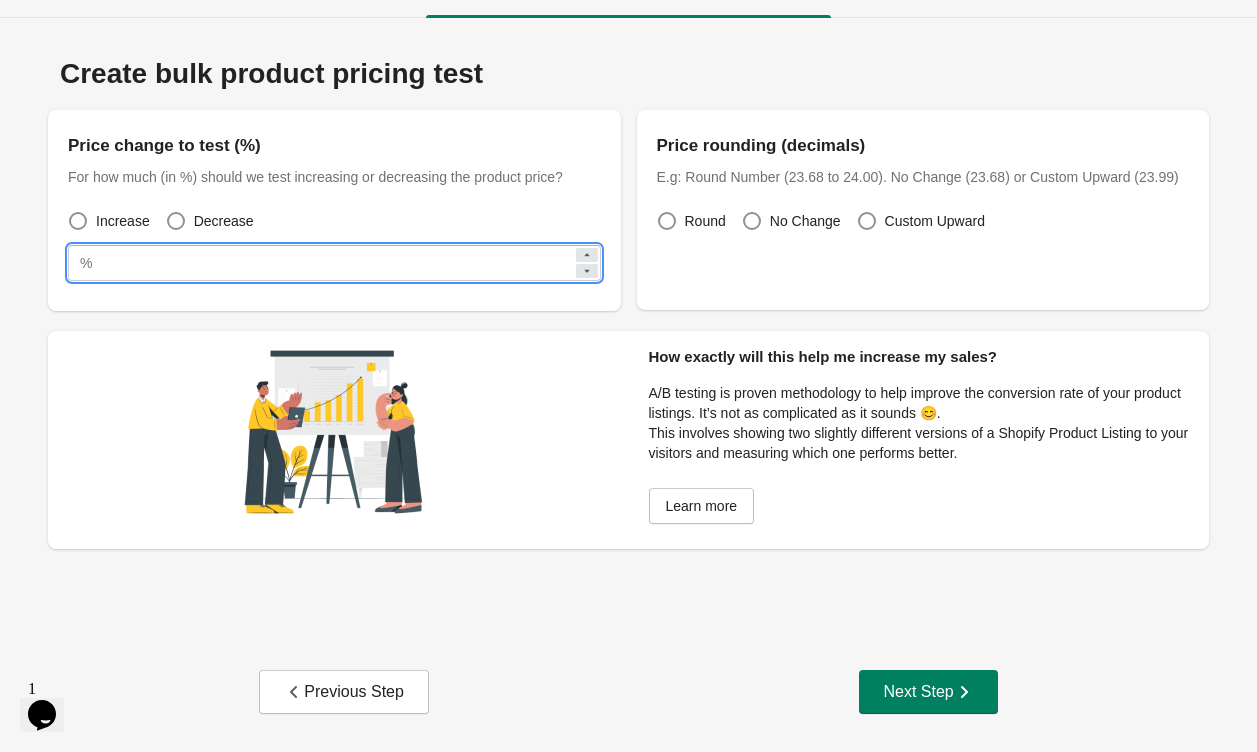 click on "**" at bounding box center (336, 263) 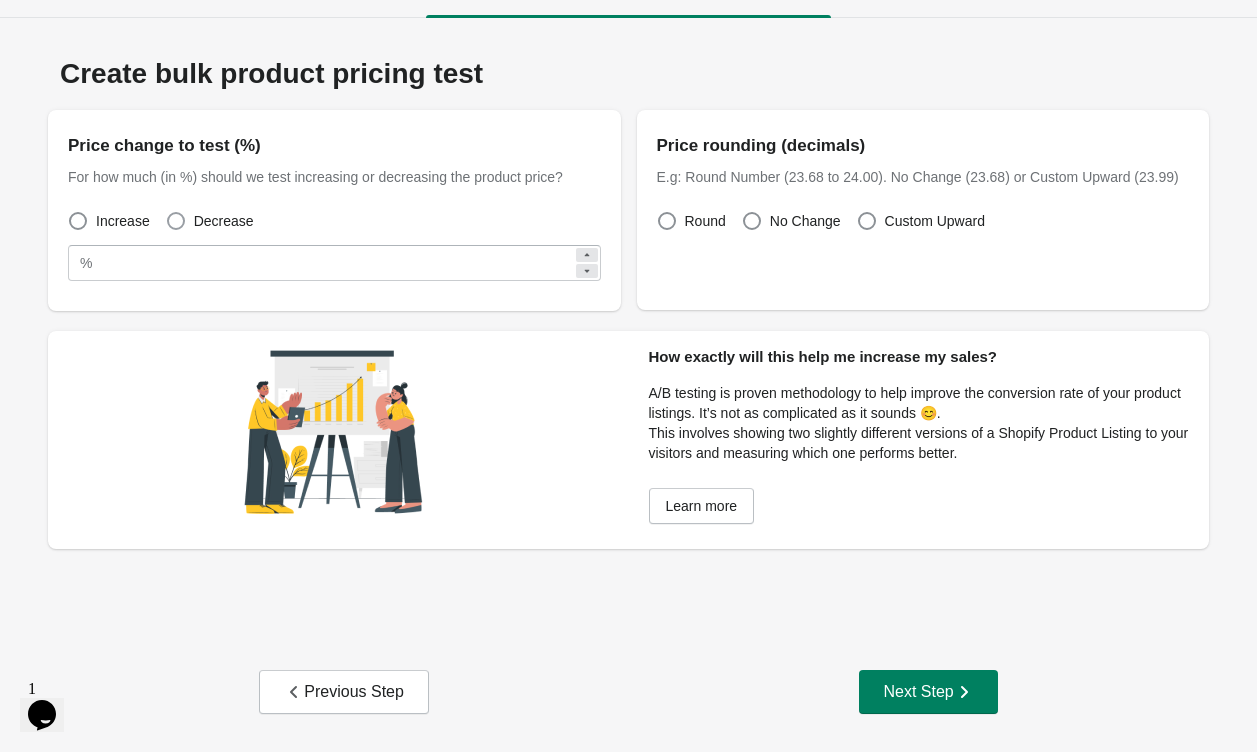 click at bounding box center [176, 221] 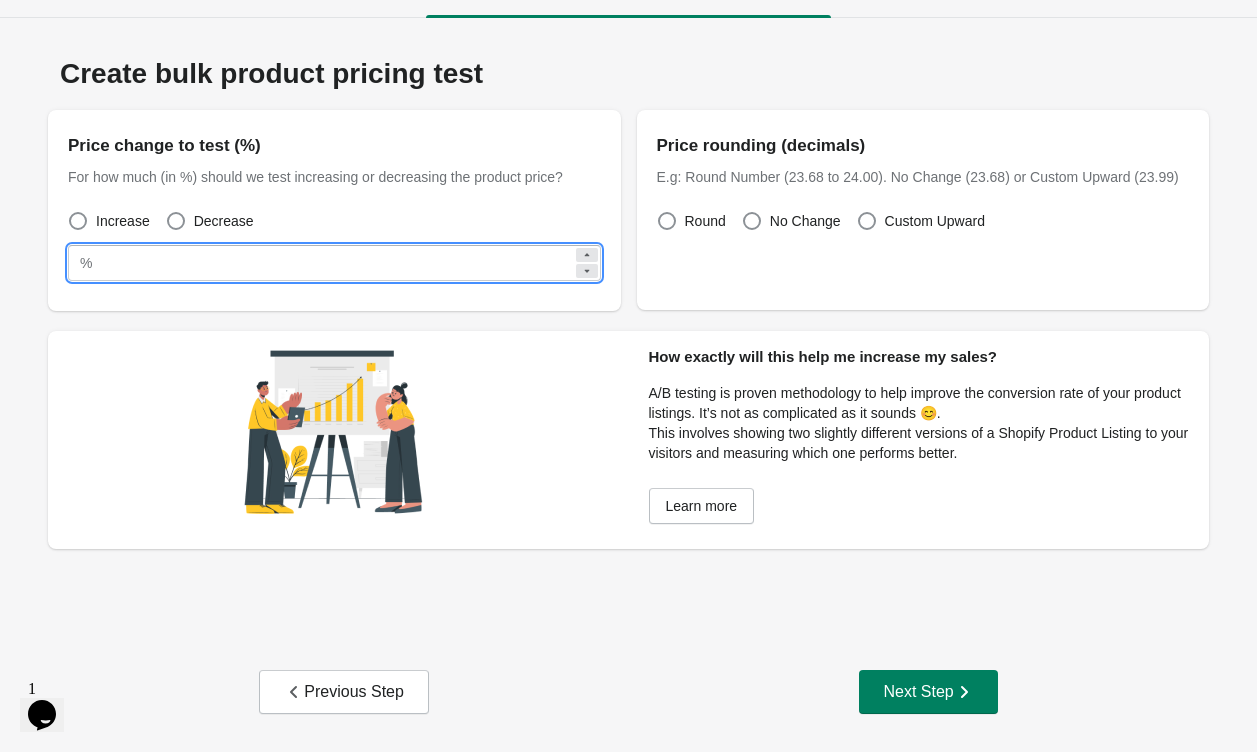 click on "**" at bounding box center [336, 263] 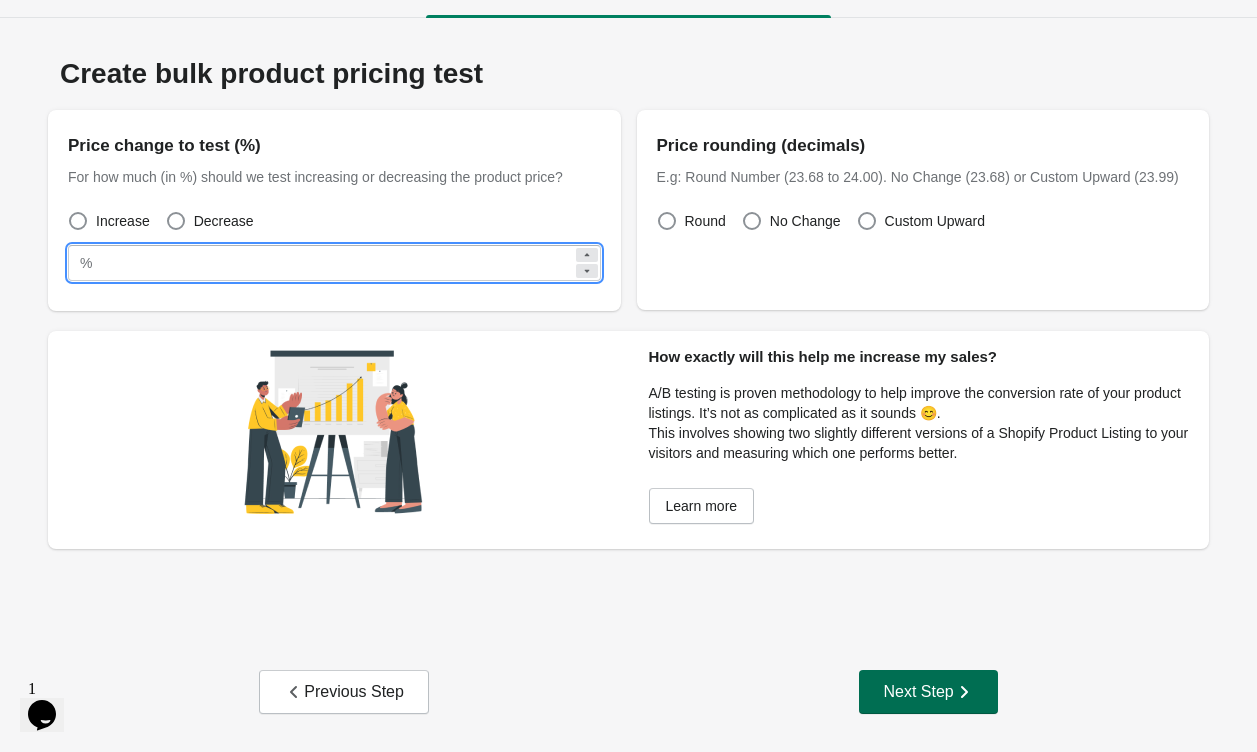 click on "Next Step" at bounding box center [928, 692] 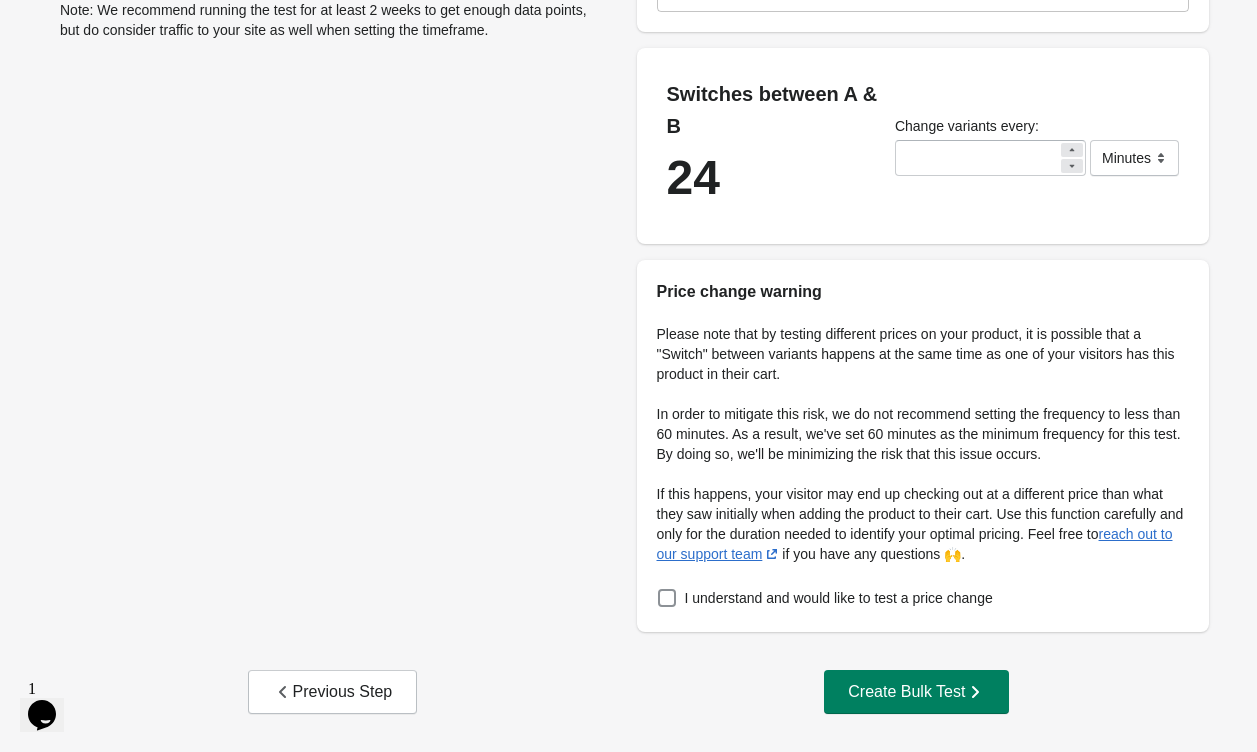 scroll, scrollTop: 285, scrollLeft: 0, axis: vertical 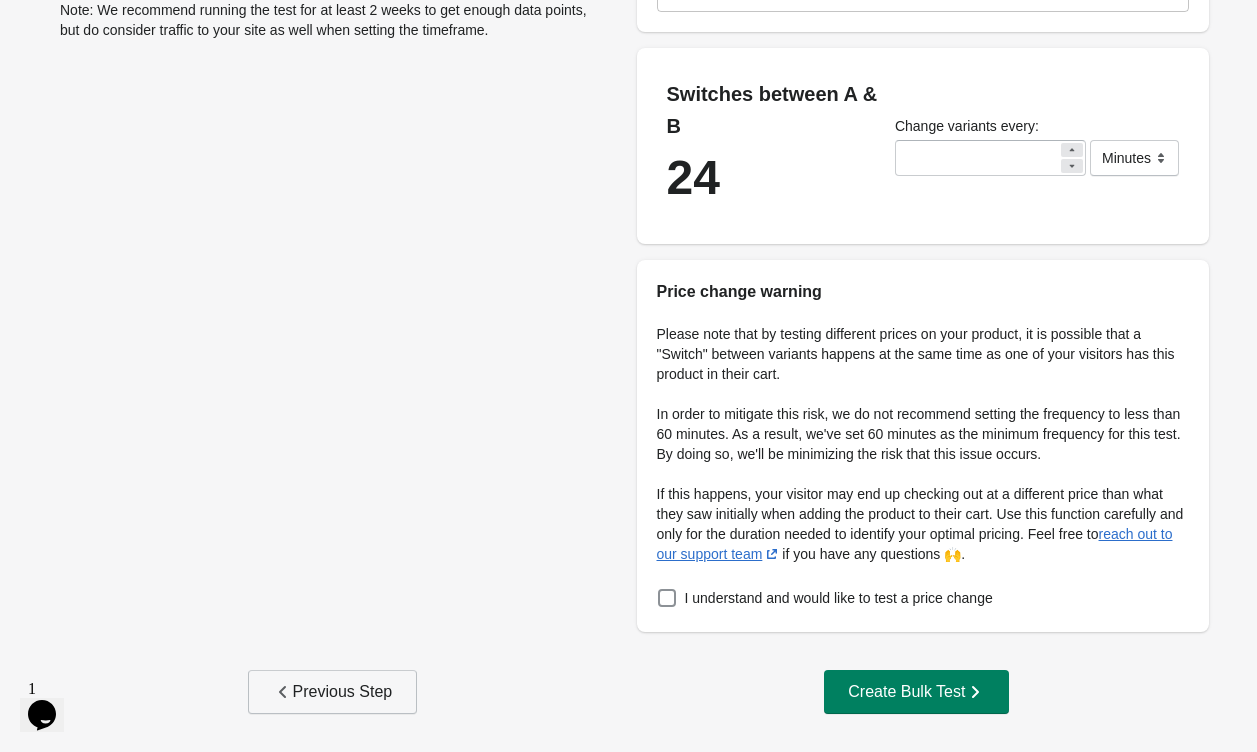 click on "Previous Step" at bounding box center [333, 692] 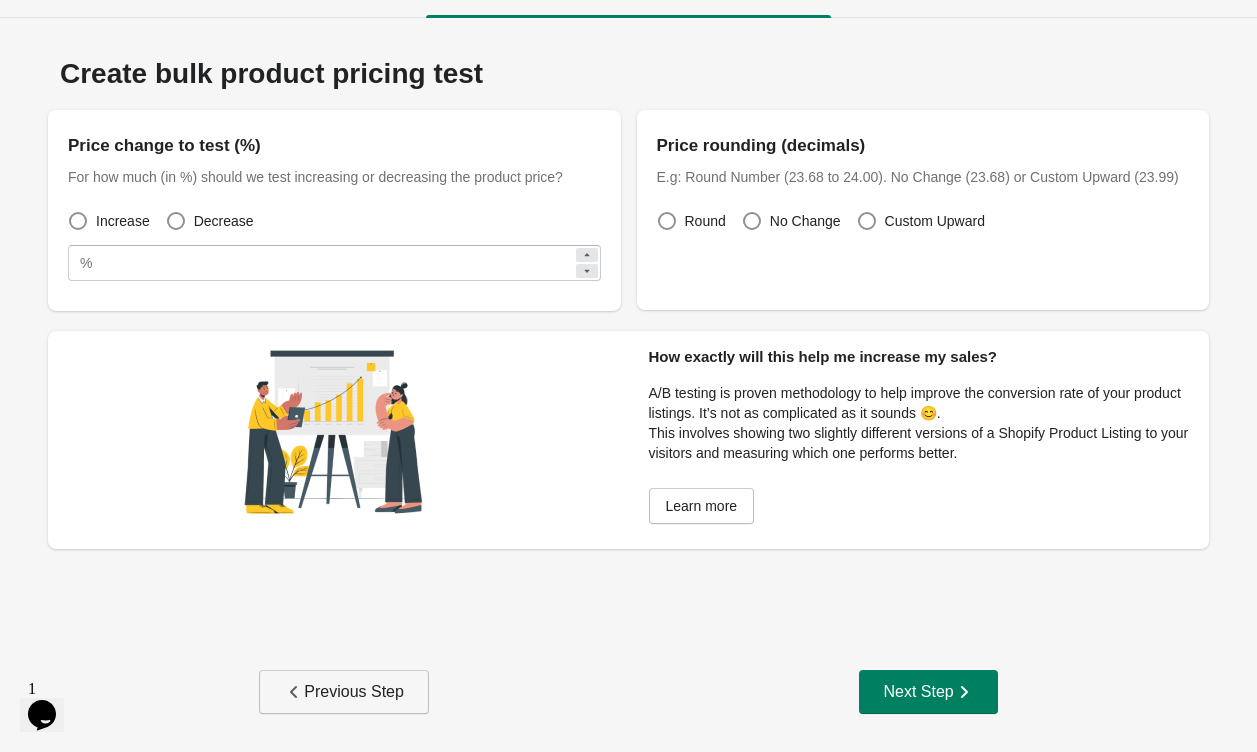 scroll, scrollTop: 35, scrollLeft: 0, axis: vertical 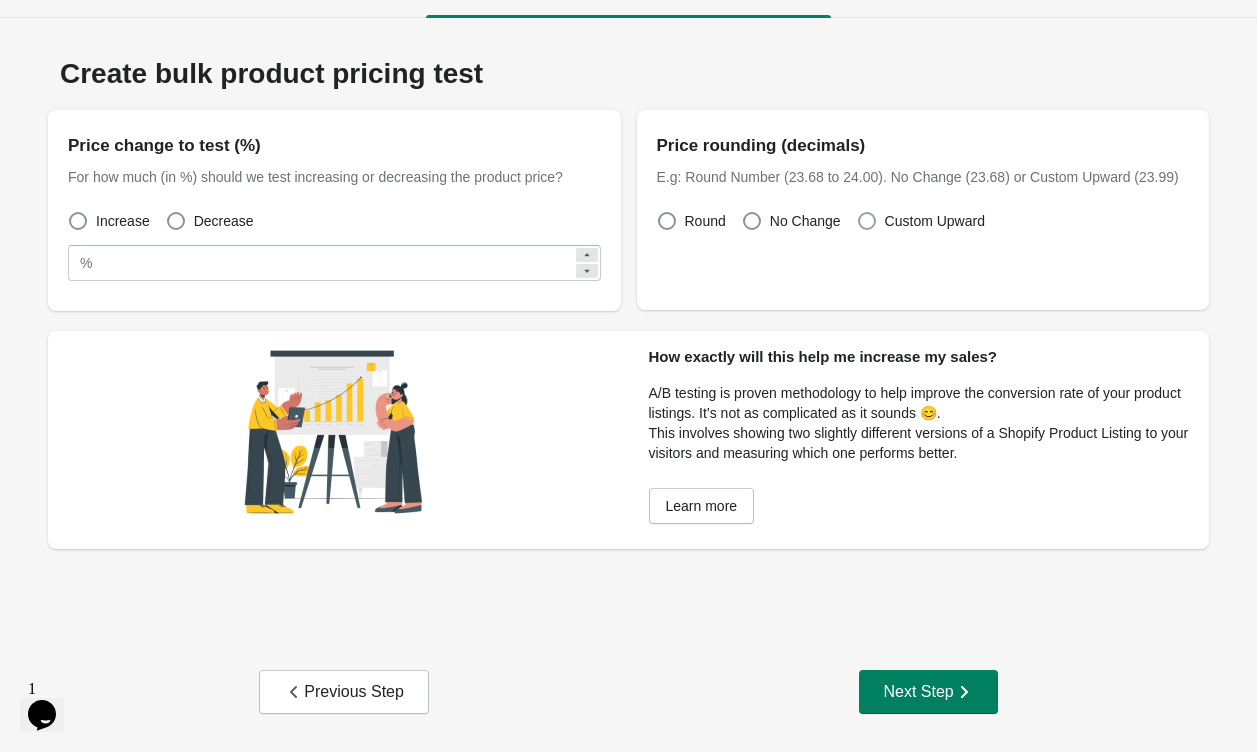 click on "Custom Upward" at bounding box center (935, 221) 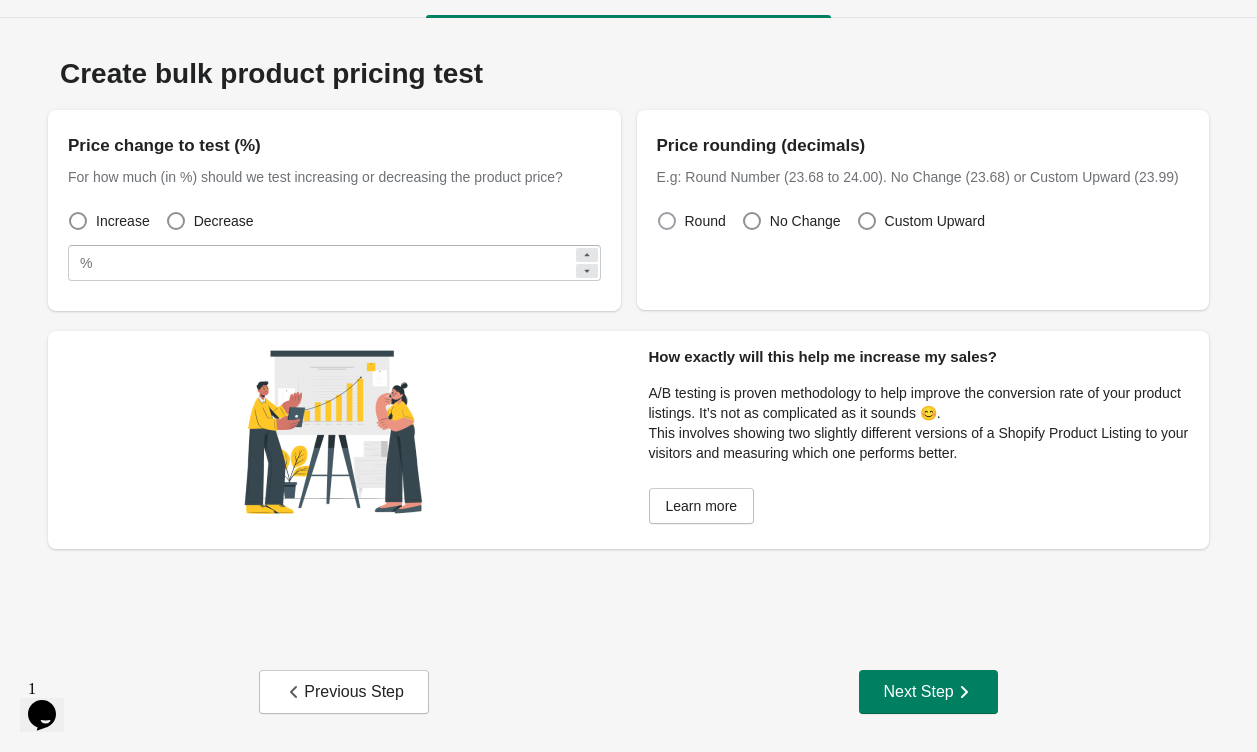 click on "Round" at bounding box center (705, 221) 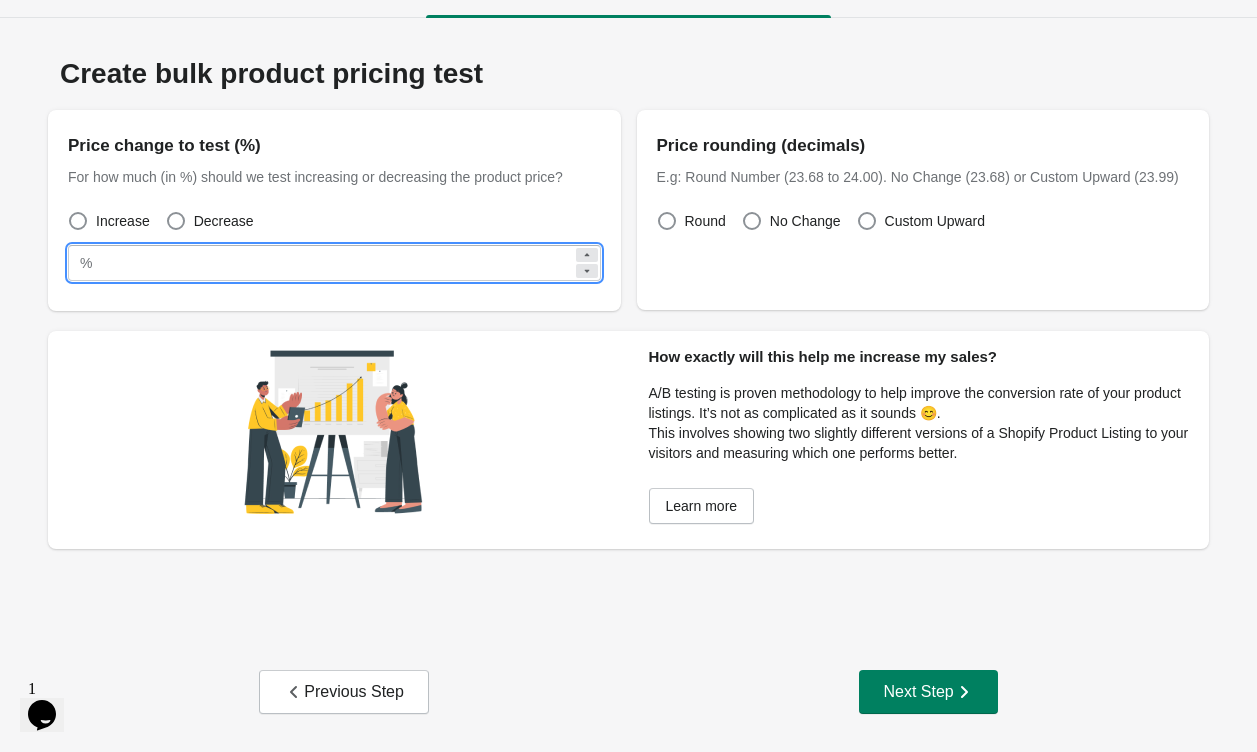 click on "**" at bounding box center [336, 263] 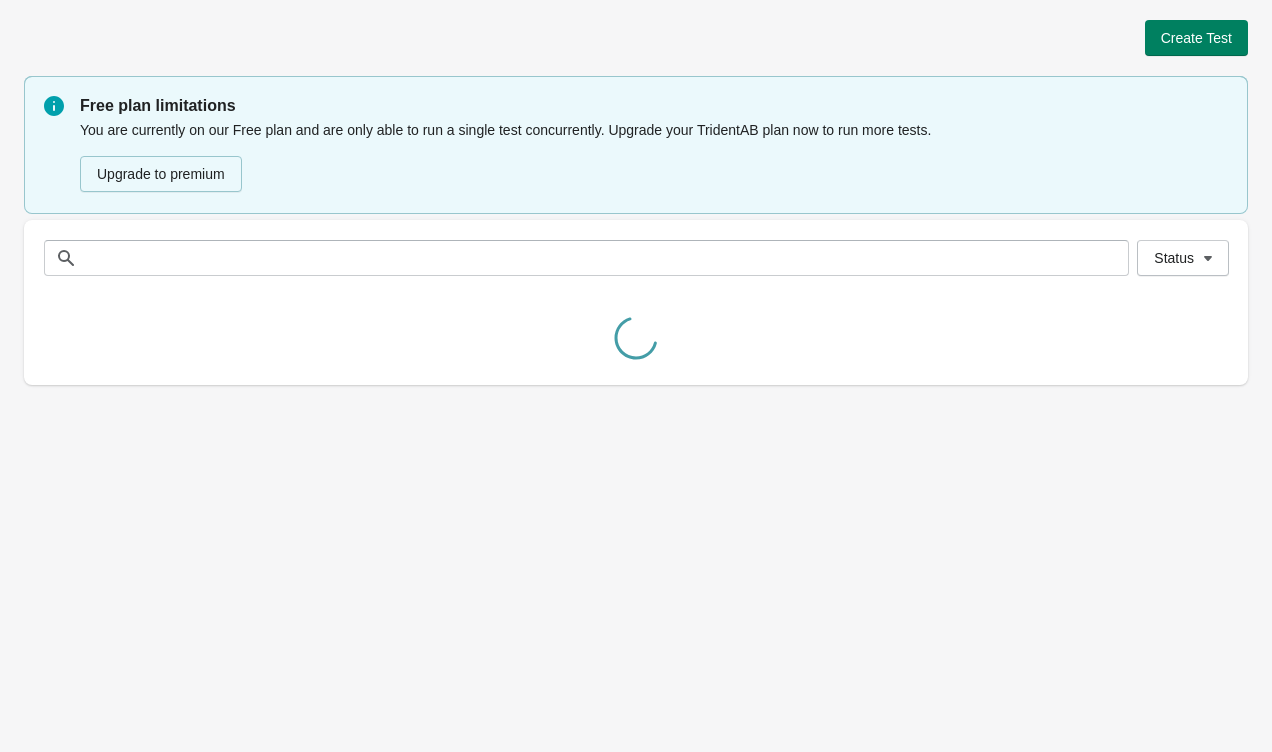 scroll, scrollTop: 0, scrollLeft: 0, axis: both 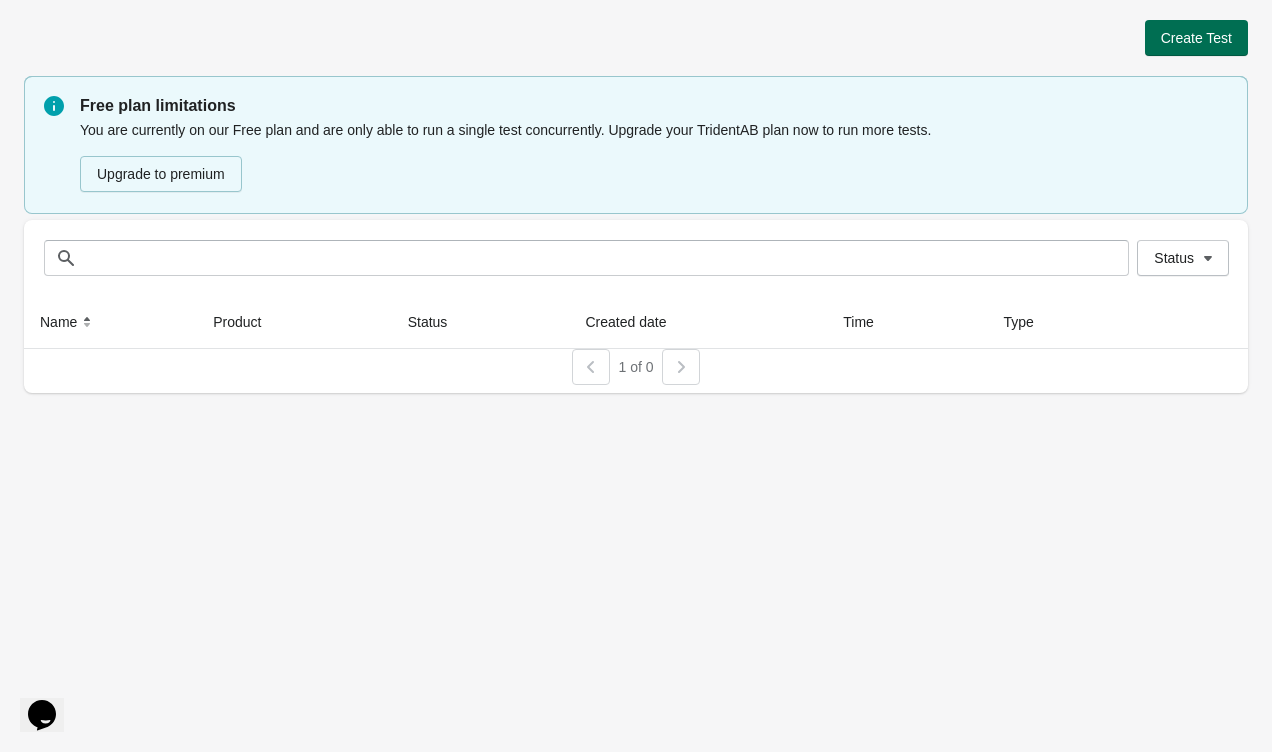 click on "Create Test" at bounding box center (1196, 38) 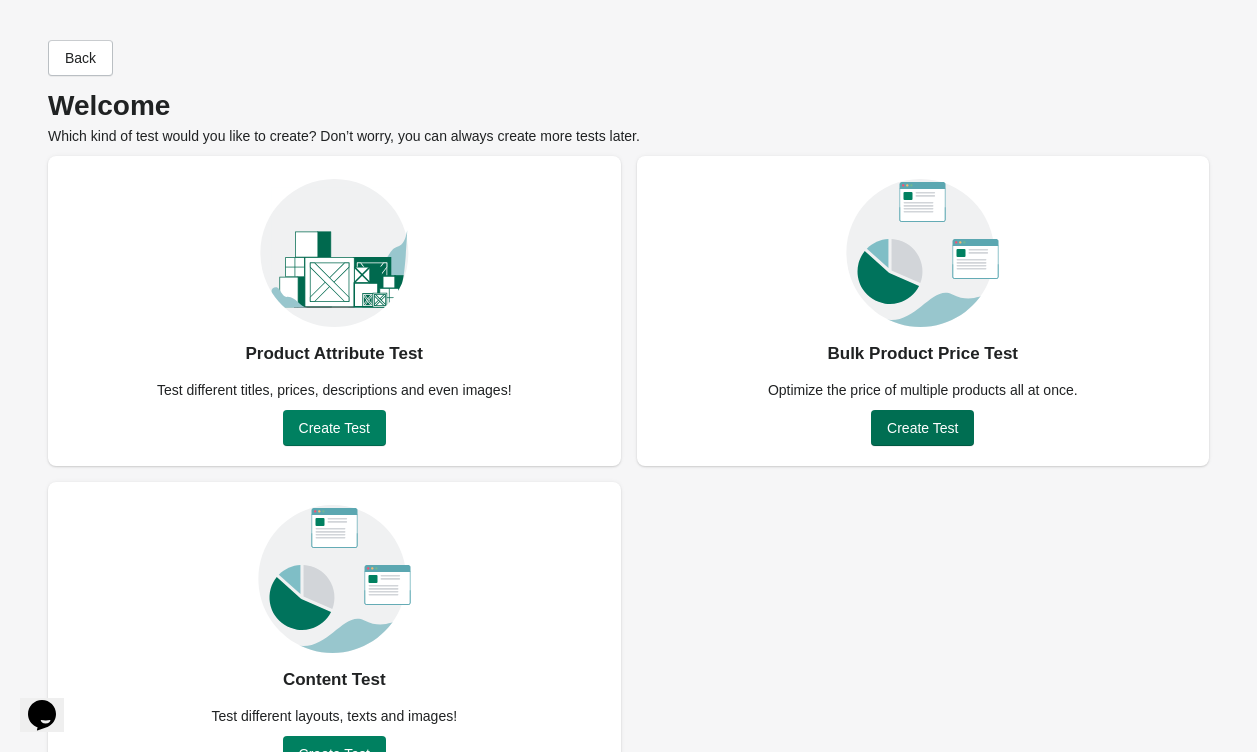 click on "Create Test" at bounding box center [922, 428] 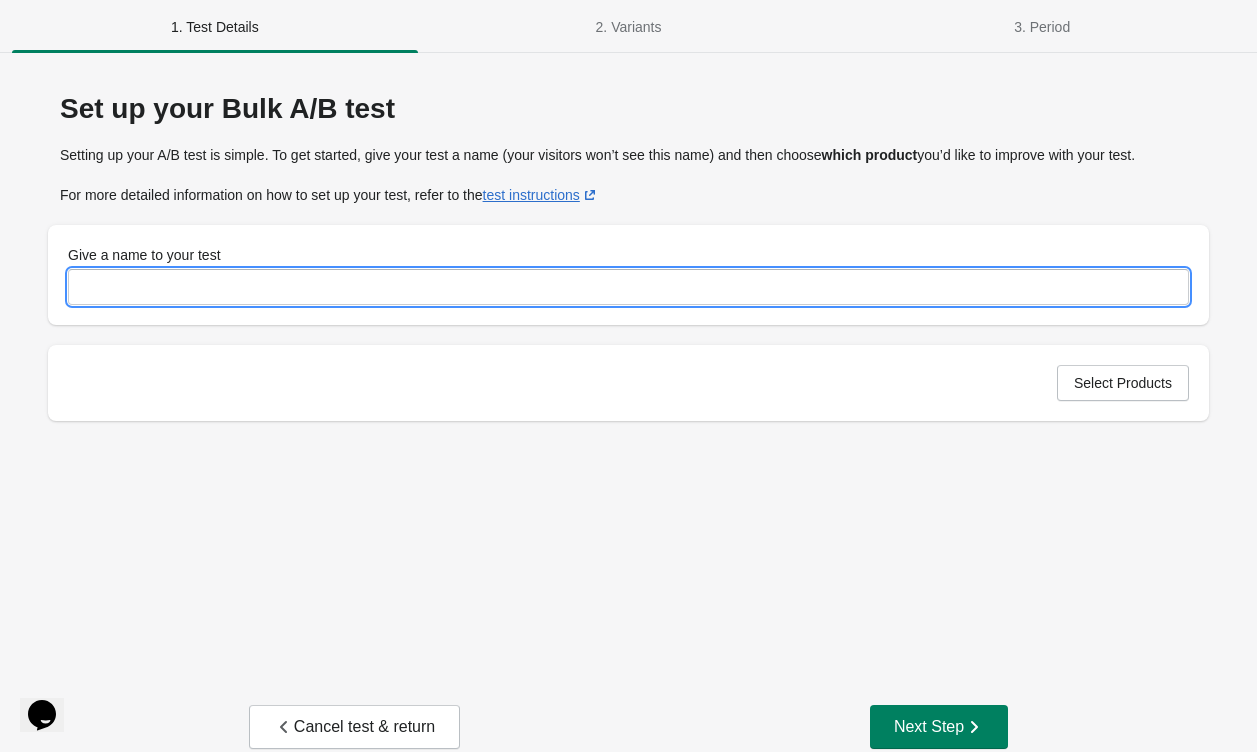 click on "Give a name to your test" at bounding box center [628, 287] 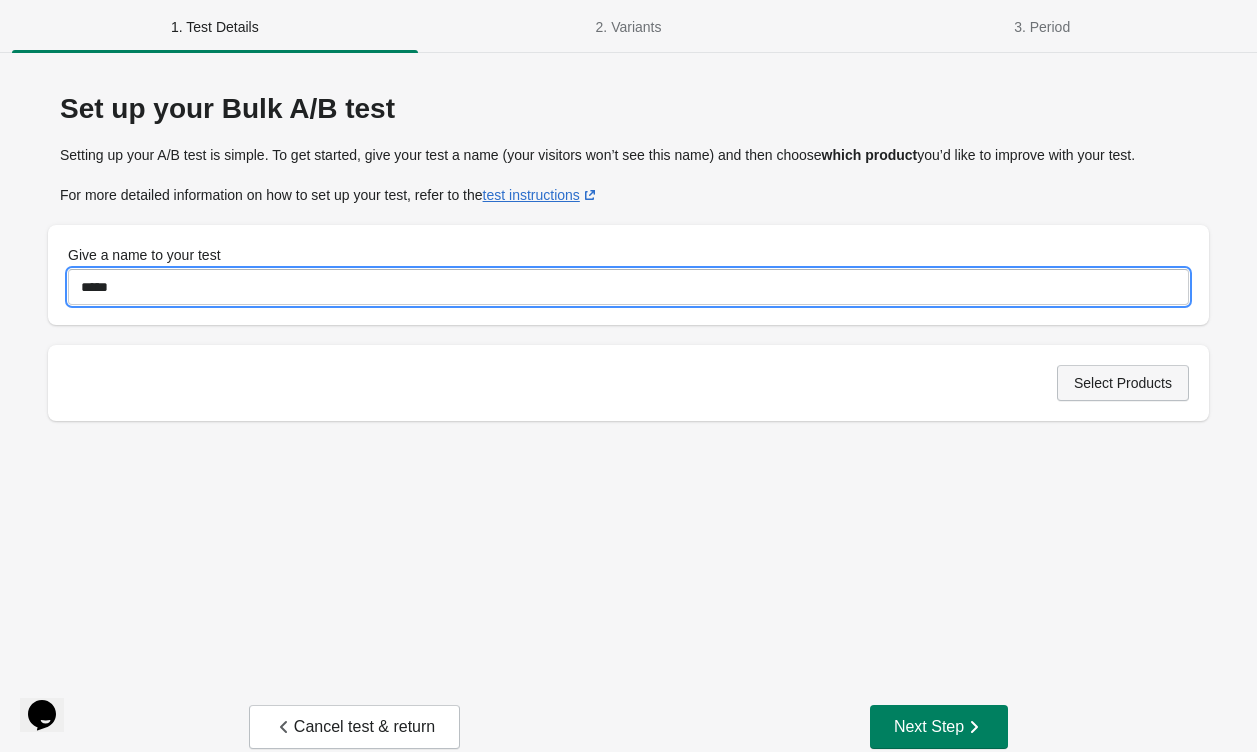 type on "*****" 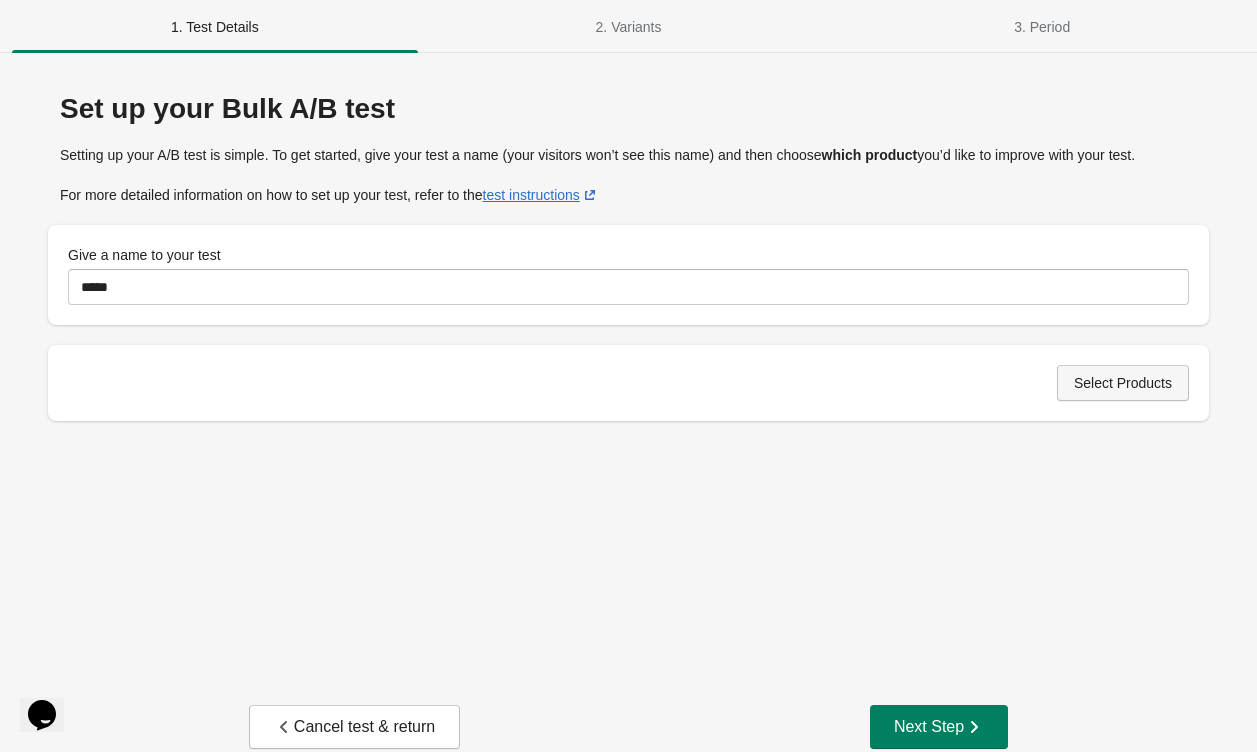 click on "Select Products" at bounding box center [1123, 383] 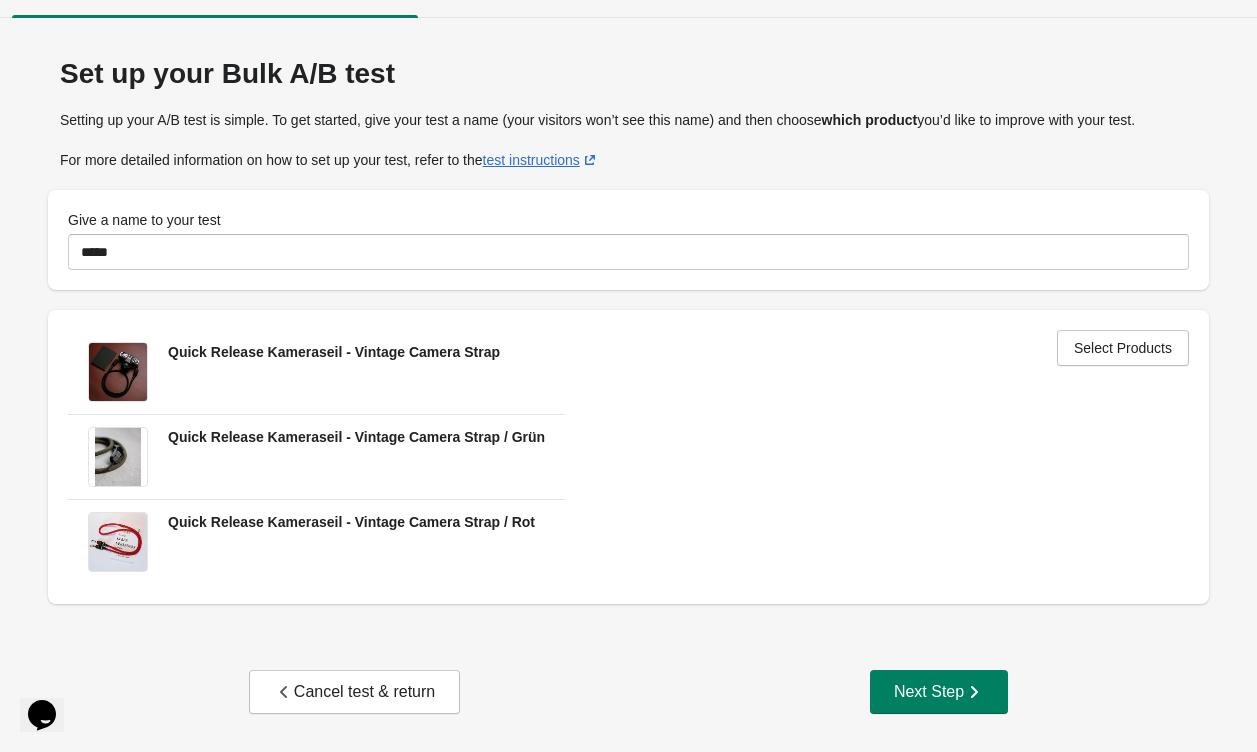 scroll, scrollTop: 35, scrollLeft: 0, axis: vertical 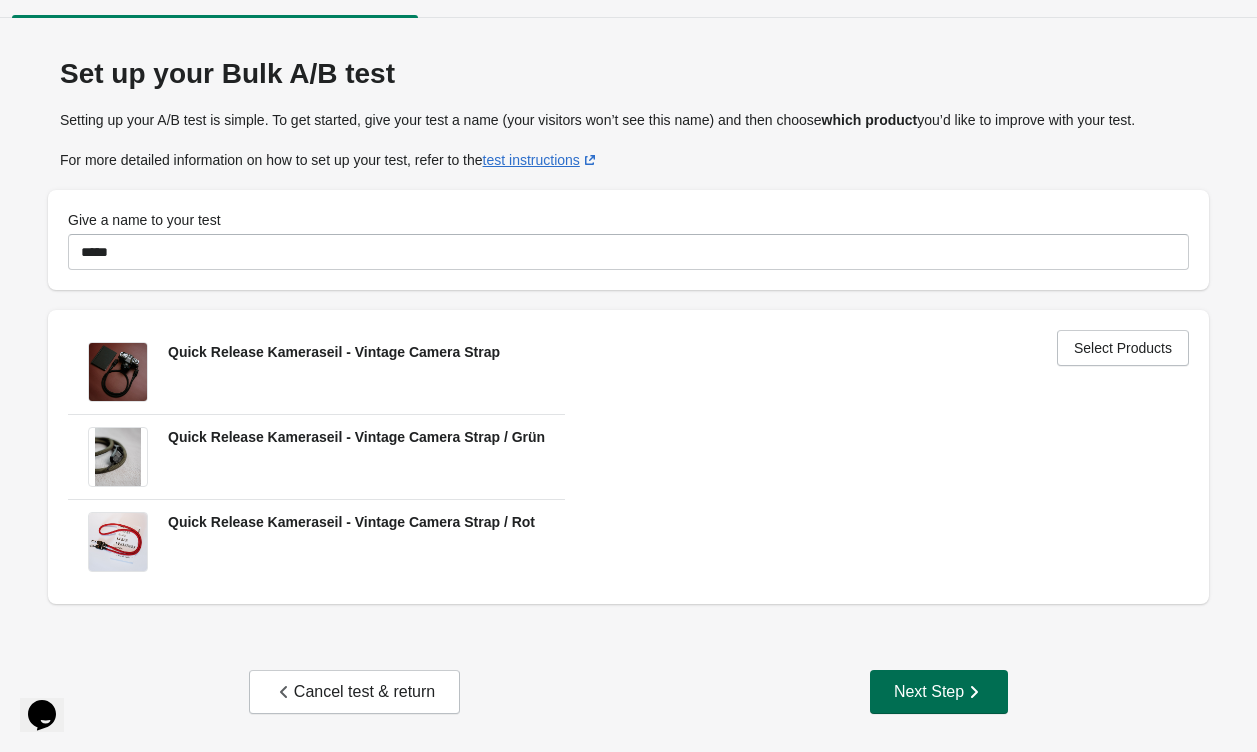 click on "Next Step" at bounding box center [939, 692] 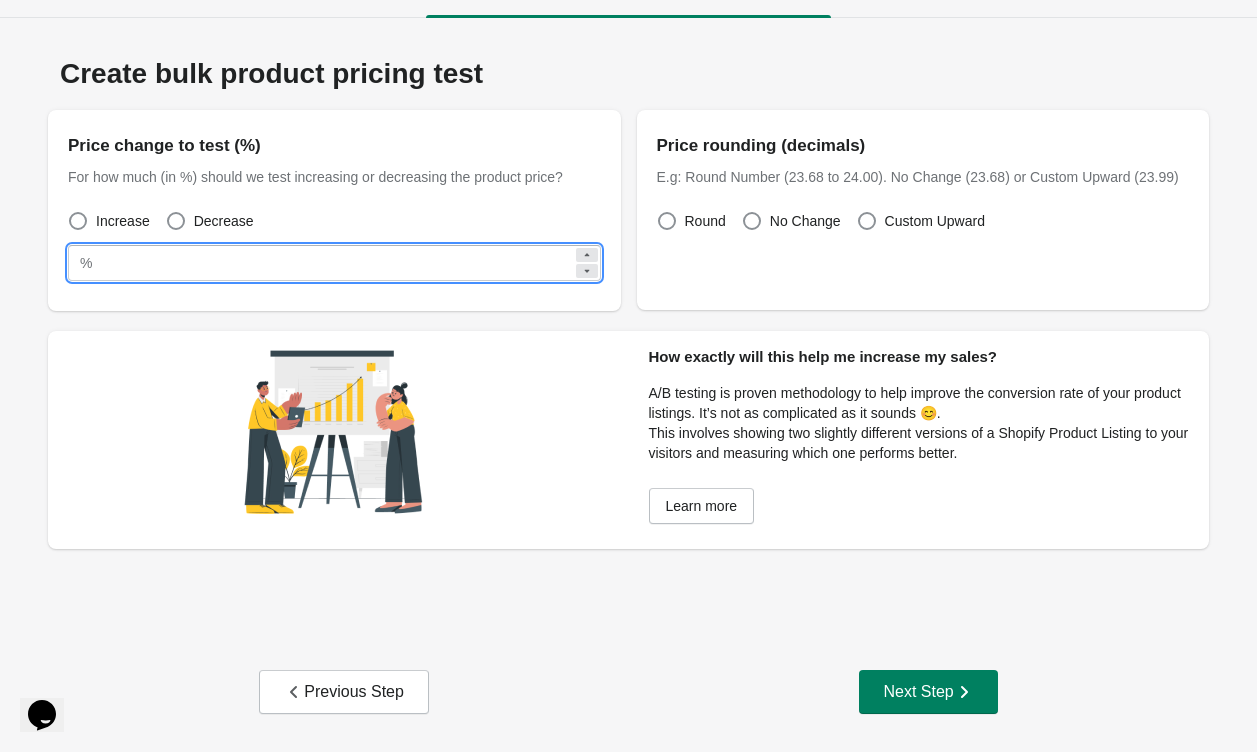 drag, startPoint x: 172, startPoint y: 258, endPoint x: 22, endPoint y: 257, distance: 150.00333 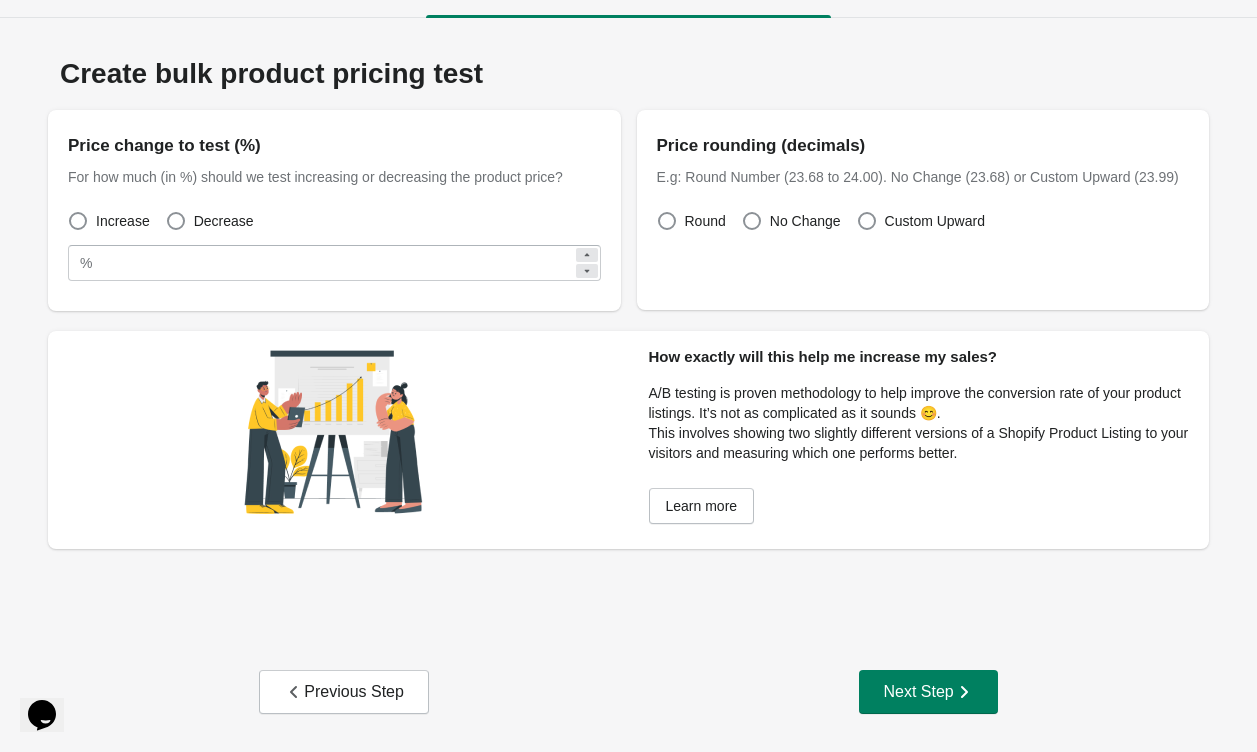 click on "Create bulk product pricing test Price change to test (%) For how much (in %) should we test increasing or decreasing the product price? Increase Decrease % ** Price rounding (decimals) E.g: Round Number (23.68 to 24.00). No Change (23.68) or Custom Upward (23.99) Round No Change Custom Upward How exactly will this help me increase my sales? A/B testing is proven methodology to help improve the conversion rate of your product listings. It’s not as complicated as it sounds 😊. This involves showing two slightly different versions of a Shopify Product Listing to your visitors and measuring which one performs better. Learn more" at bounding box center [628, 297] 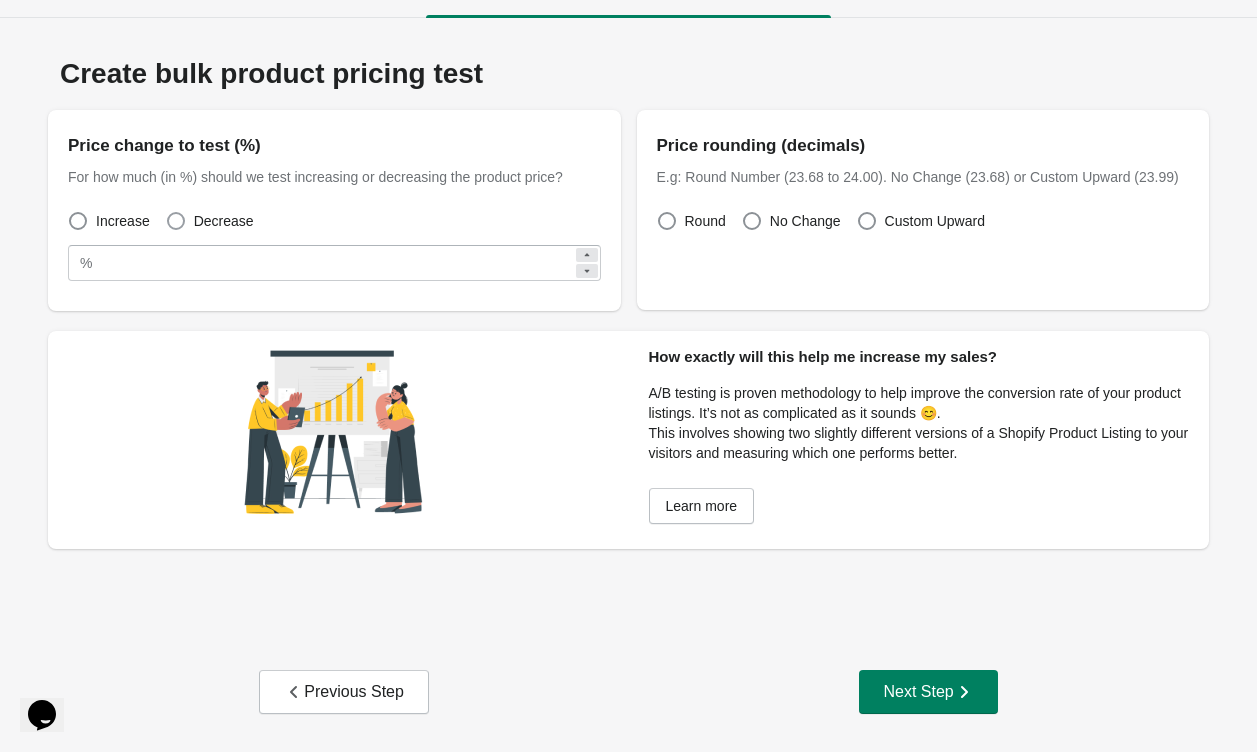 click on "Decrease" at bounding box center [224, 221] 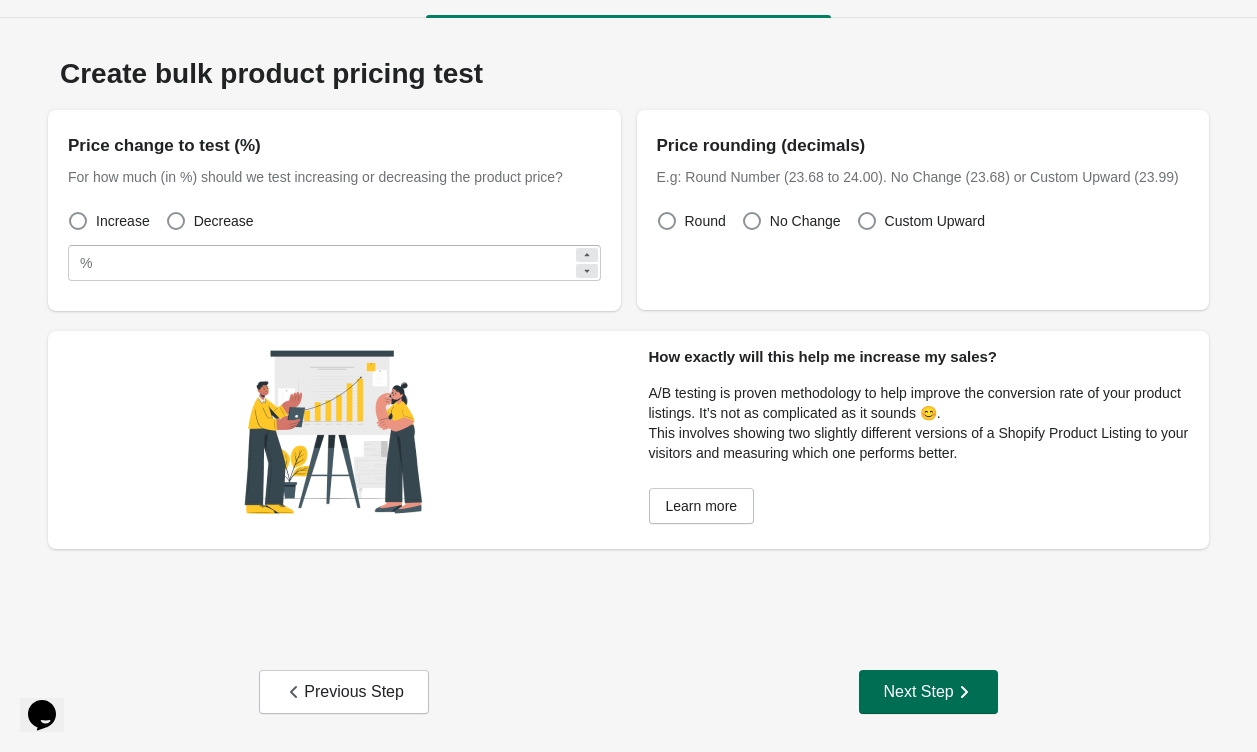 click on "Next Step" at bounding box center (928, 692) 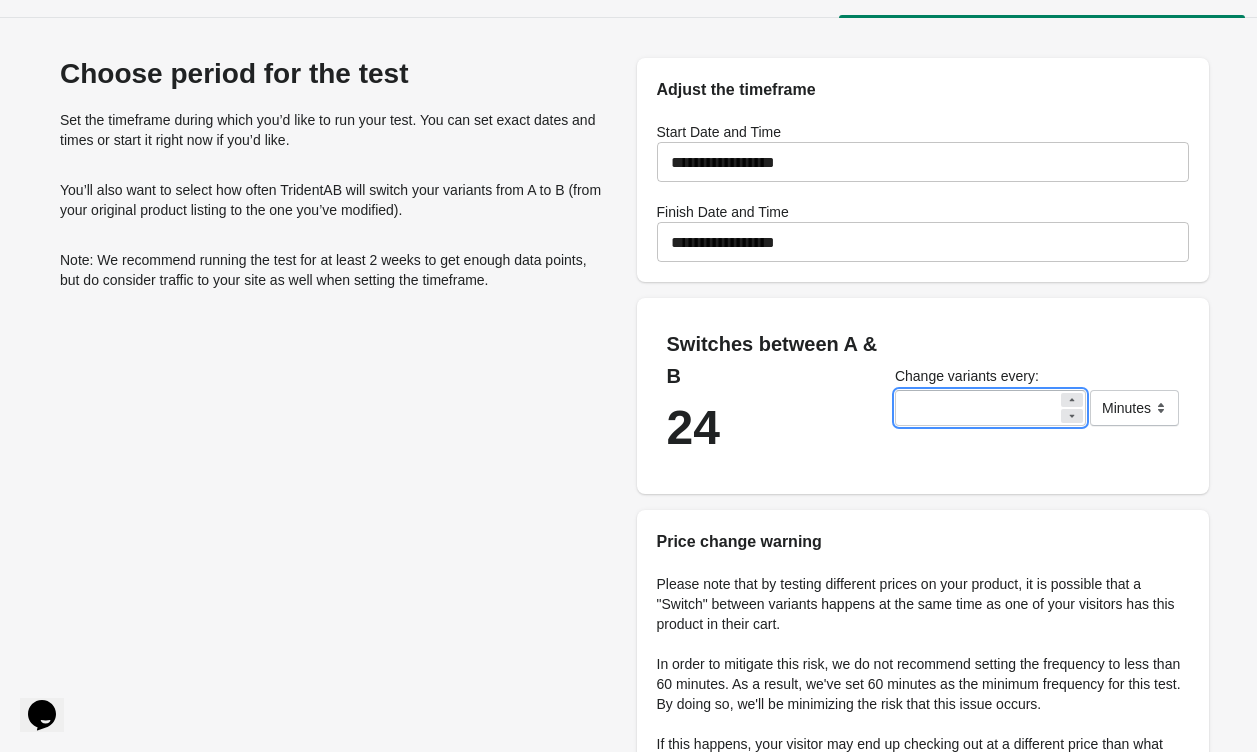 drag, startPoint x: 935, startPoint y: 401, endPoint x: 792, endPoint y: 401, distance: 143 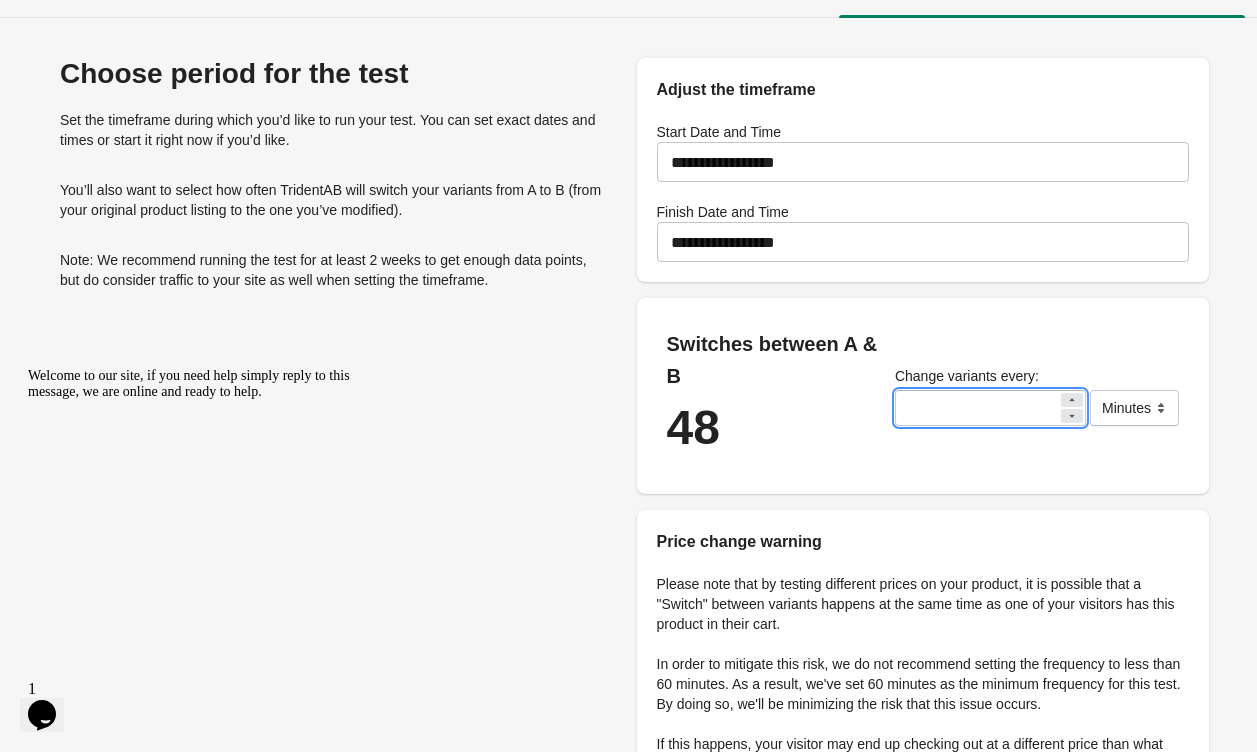 click on "Switches between A & B 48 Change variants every: ** ******* ***** **** Minutes" at bounding box center (923, 396) 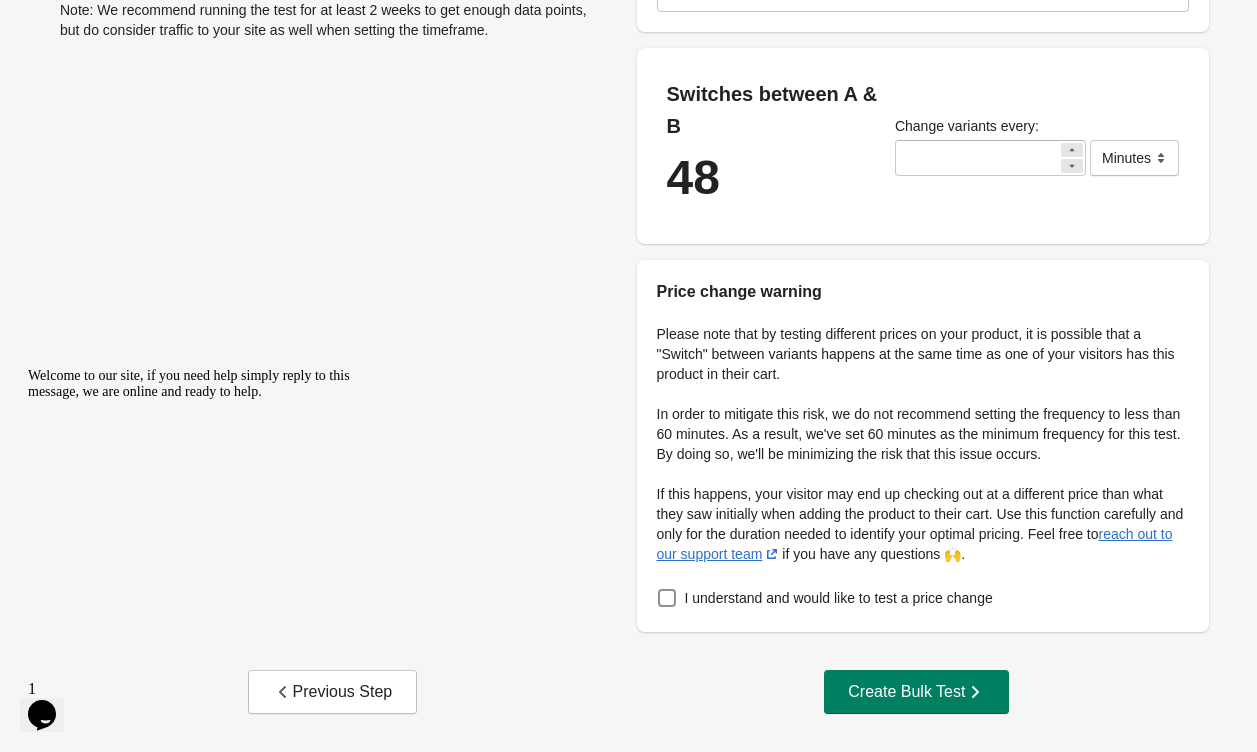 scroll, scrollTop: 285, scrollLeft: 0, axis: vertical 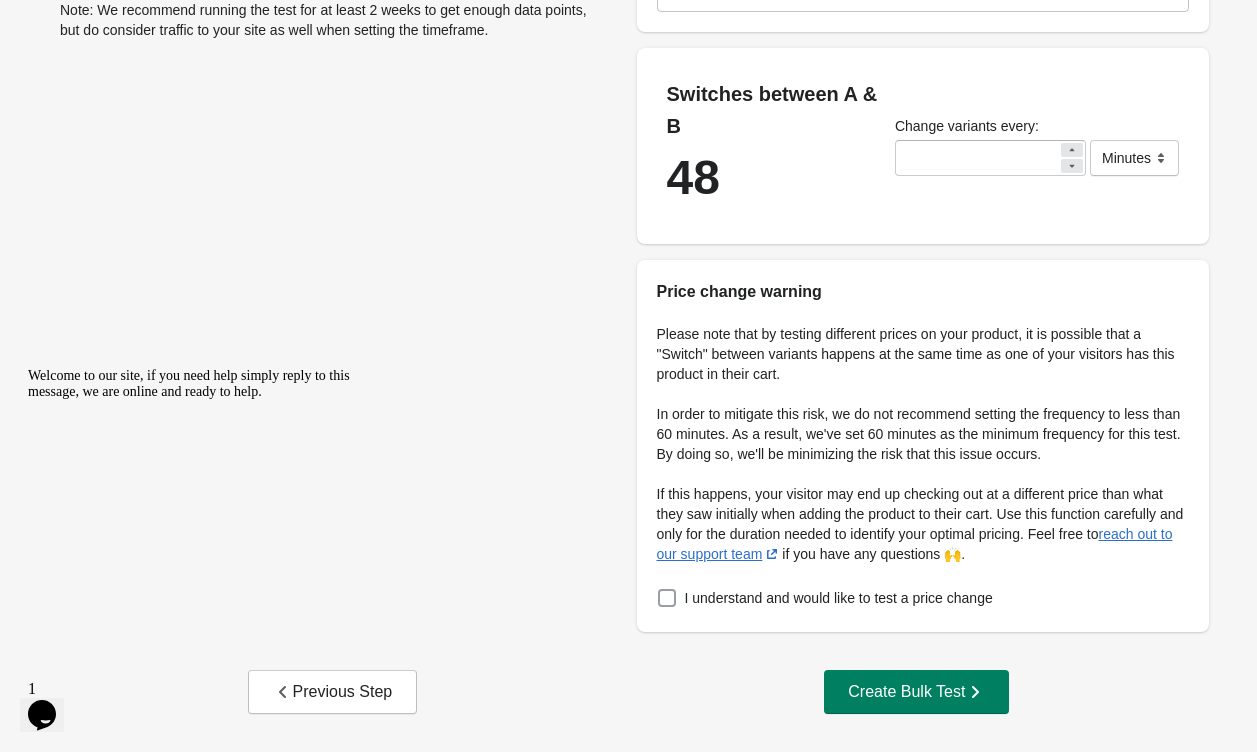 click on "I understand and would like to test a price change" at bounding box center [839, 598] 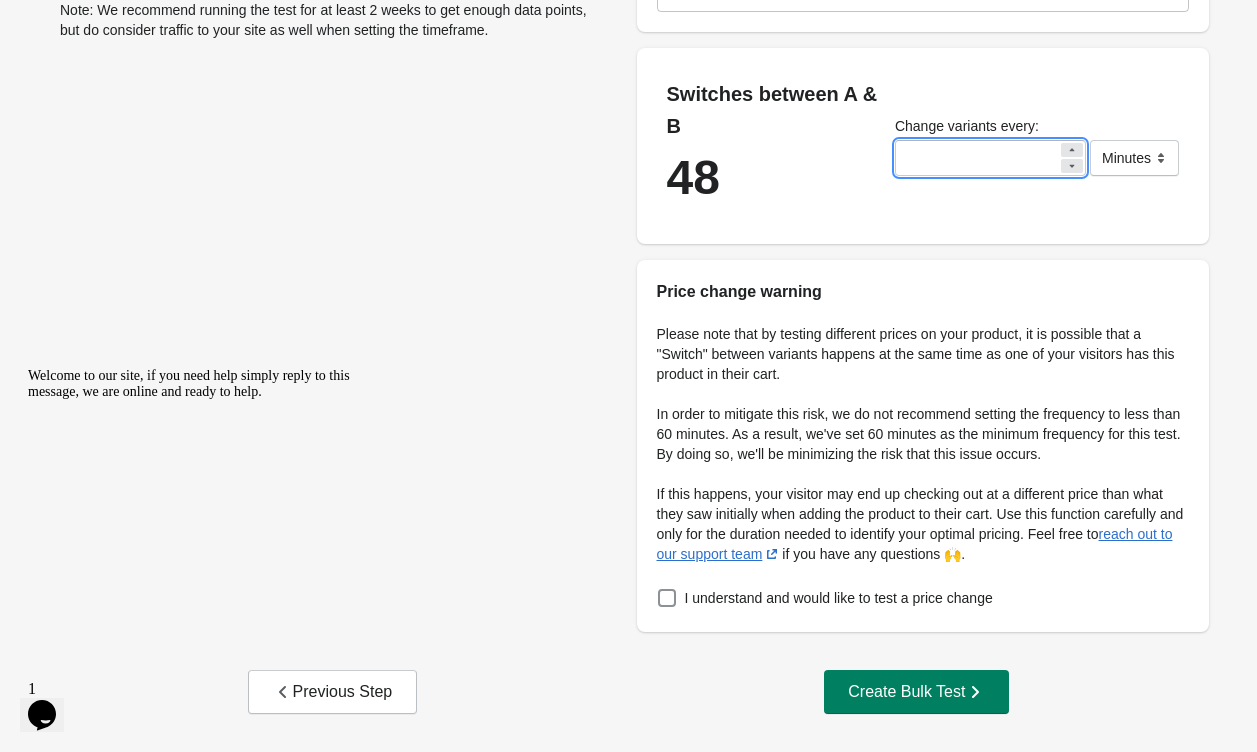 drag, startPoint x: 965, startPoint y: 161, endPoint x: 704, endPoint y: 158, distance: 261.01724 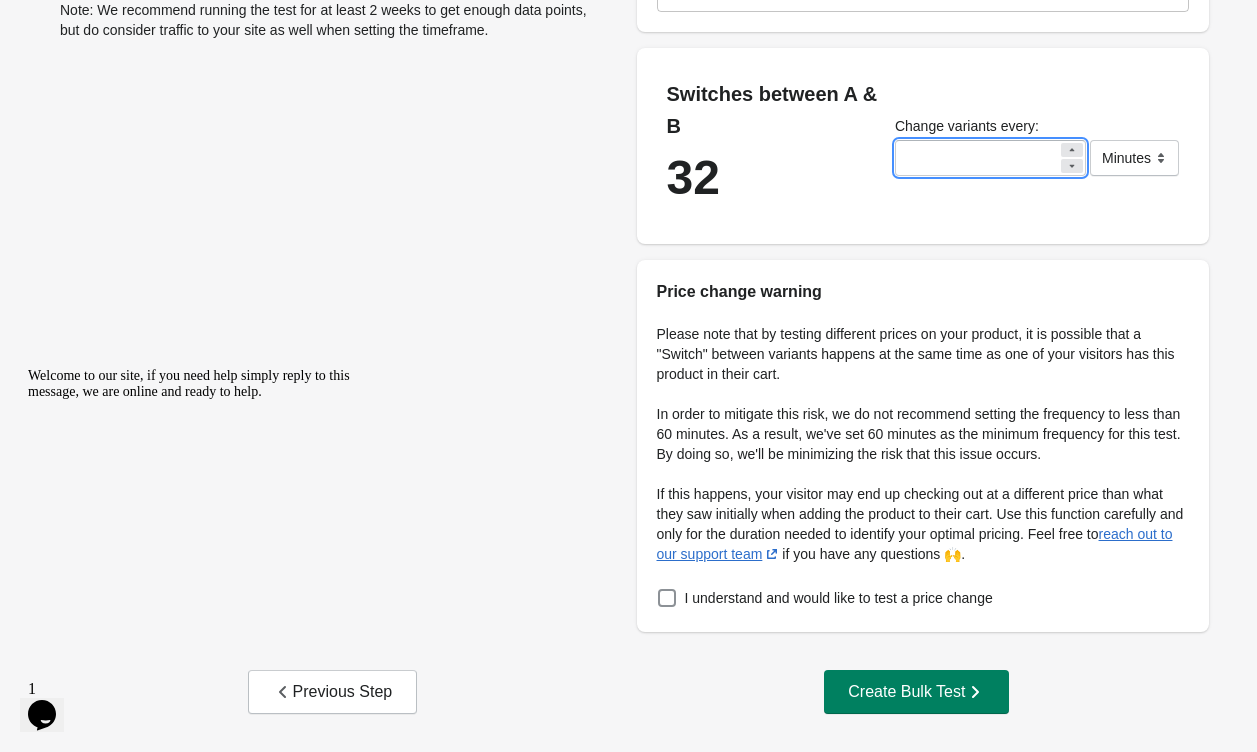 type on "**" 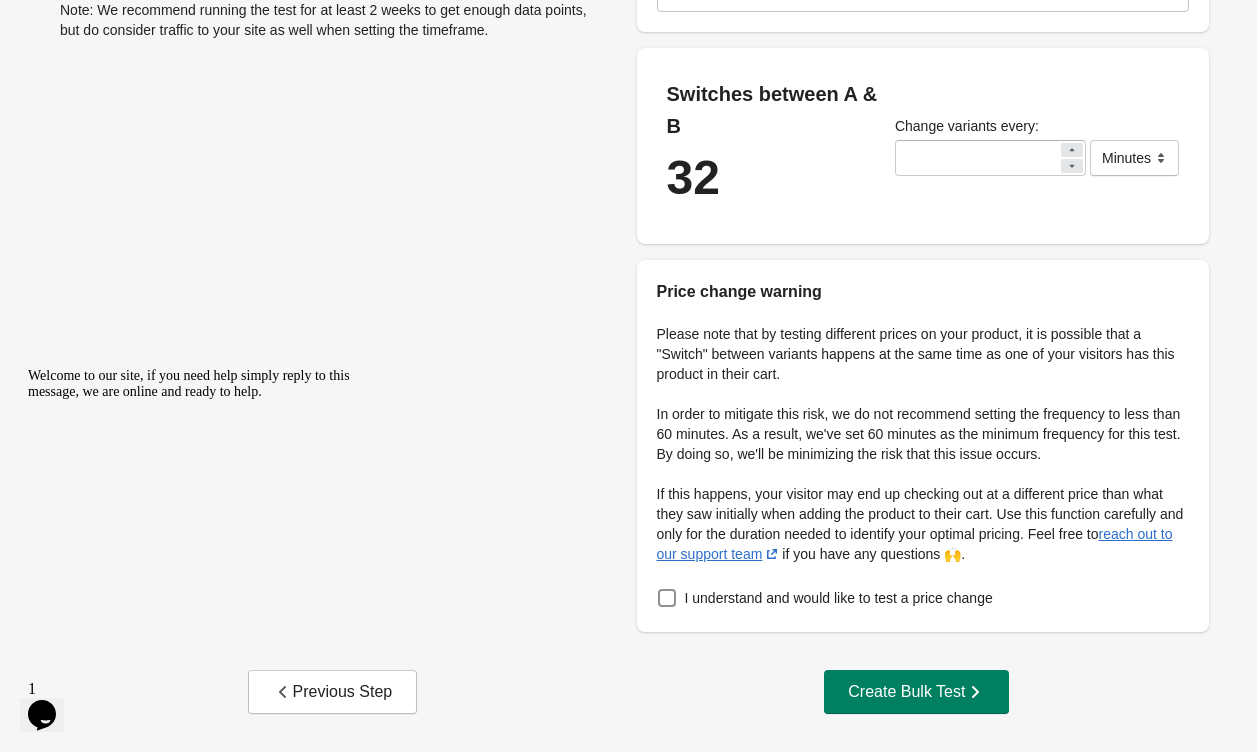 click on "Switches between A & B 32 Change variants every: ** ******* ***** **** Minutes" at bounding box center [923, 146] 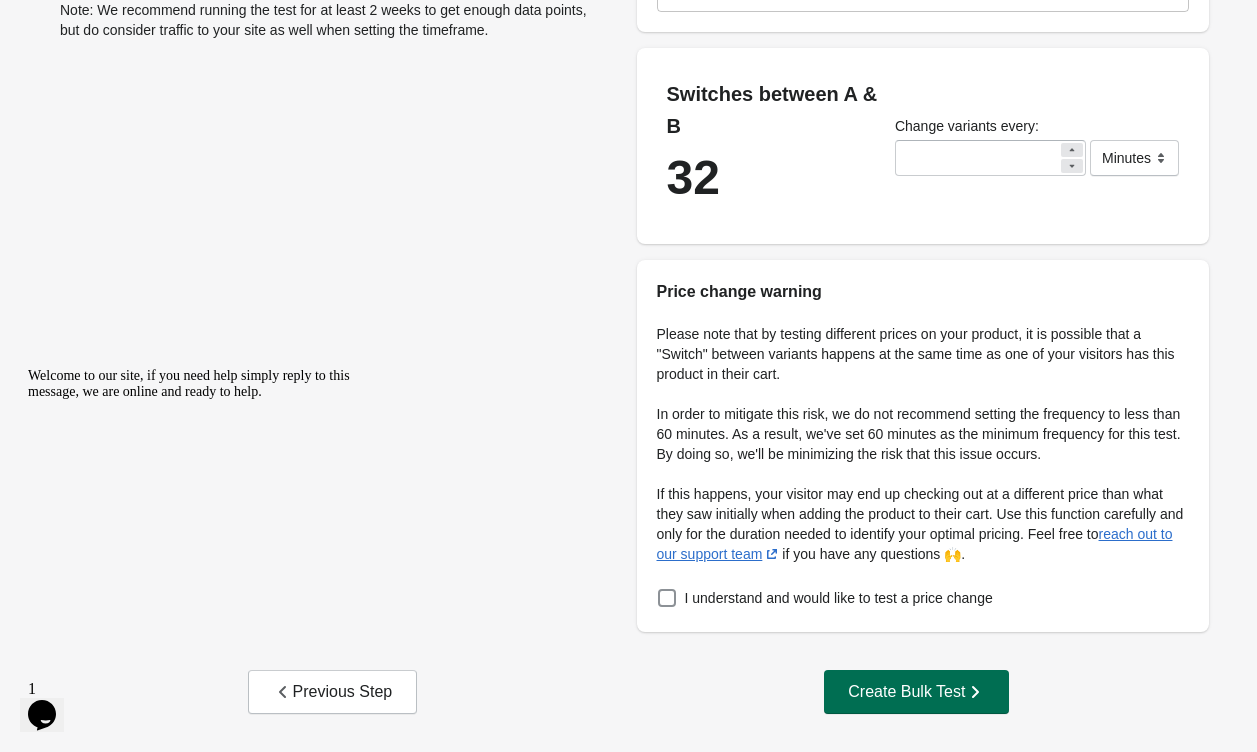 scroll, scrollTop: 285, scrollLeft: 0, axis: vertical 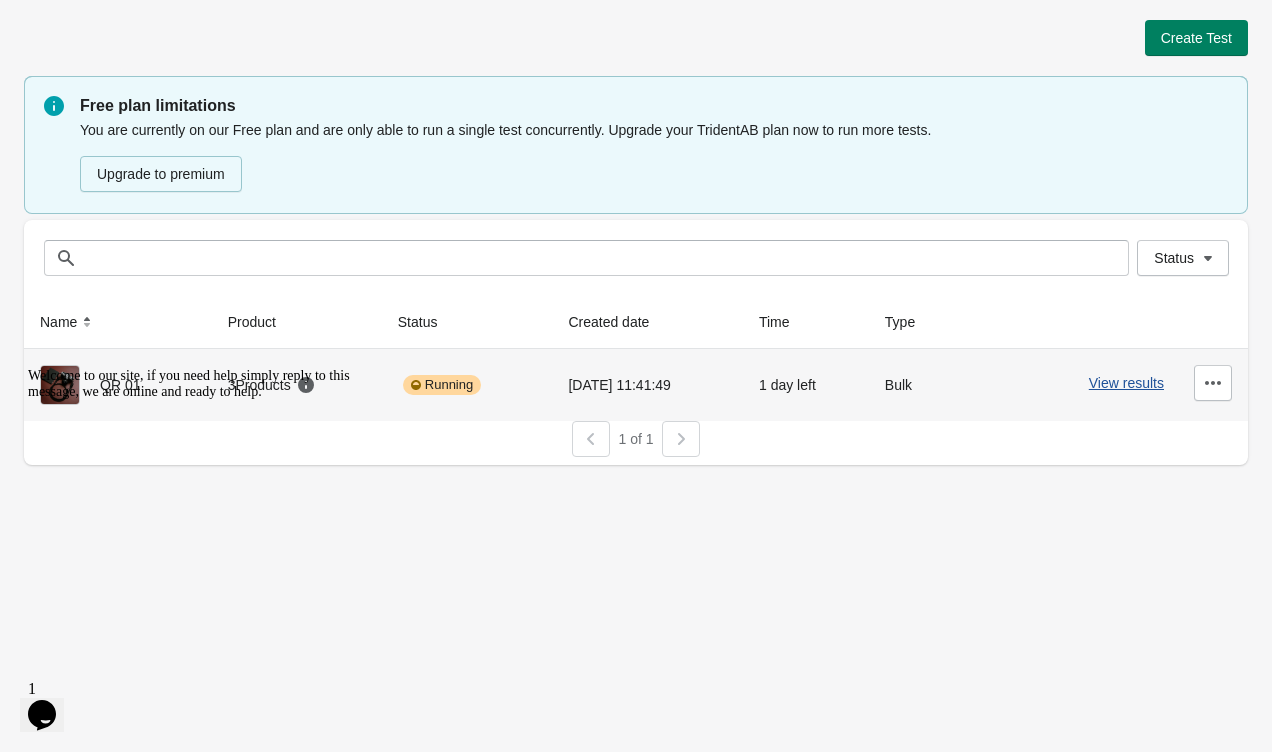 click on "View results" at bounding box center [1126, 383] 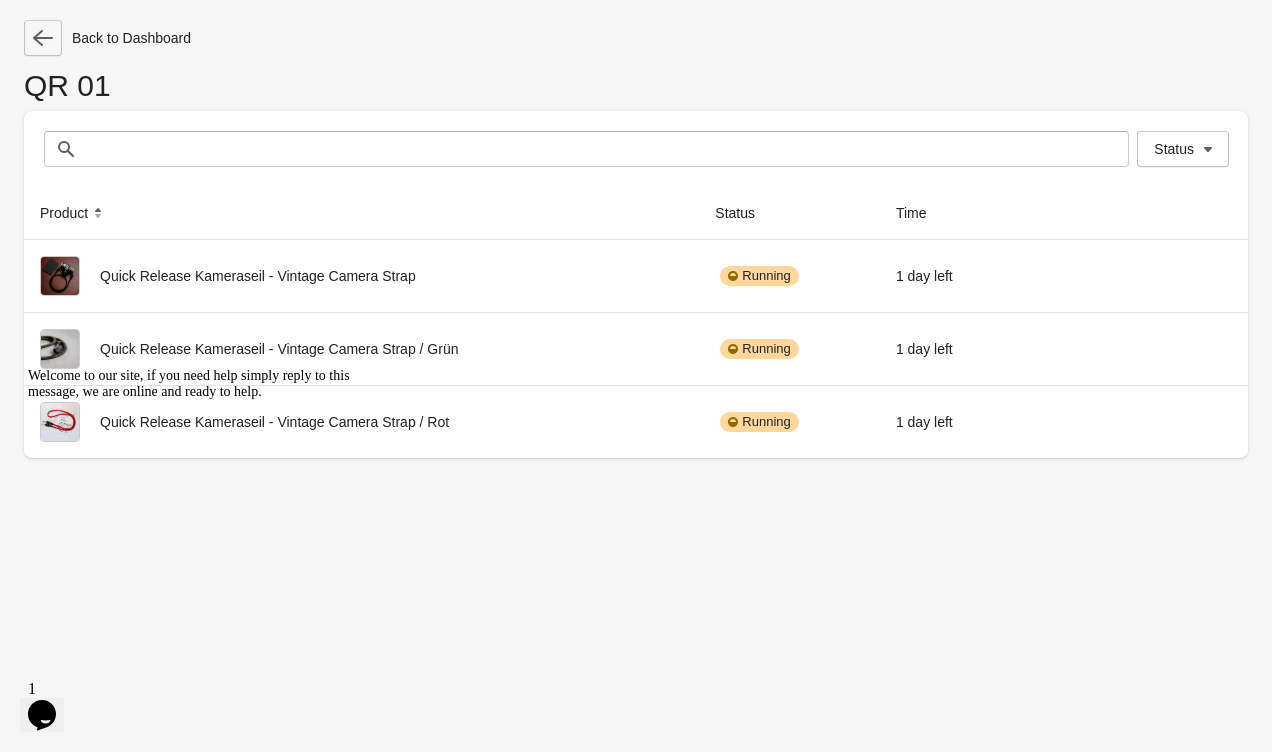 click at bounding box center (43, 38) 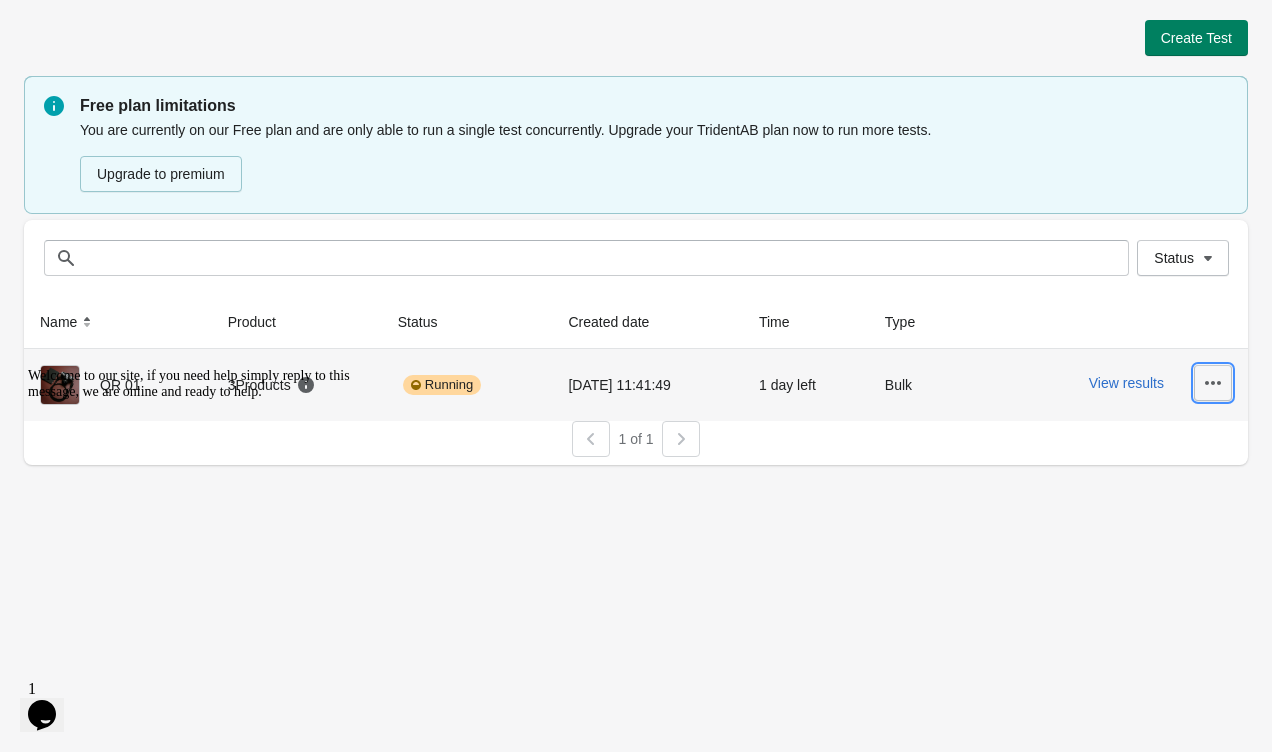 click 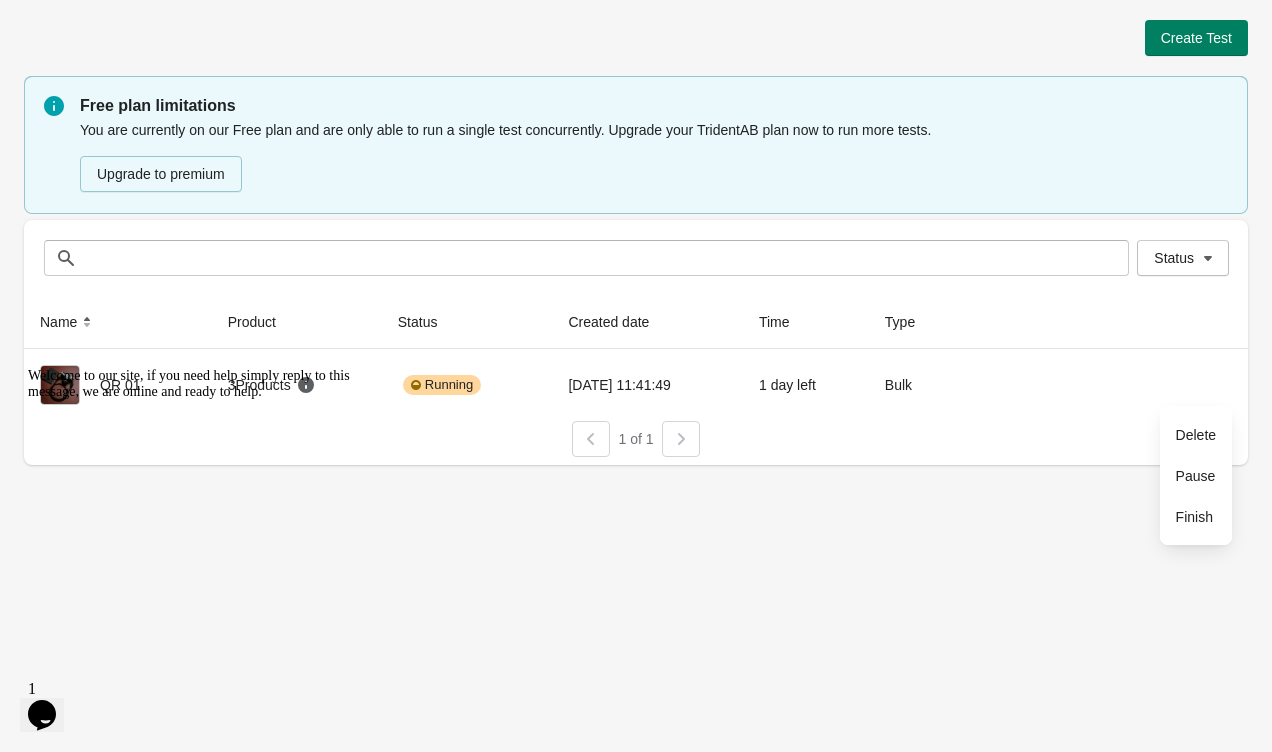 click on "Create Test Free plan limitations You are currently on our Free plan and are only able to run a single test concurrently. Upgrade your TridentAB plan now to run more tests. Upgrade to premium Status Status Name Product Status Created date Time Type   QR 01   3  Products    Running 5.7.2025 11:41:49 1 day left Bulk View results 1 of 1" at bounding box center [636, 376] 